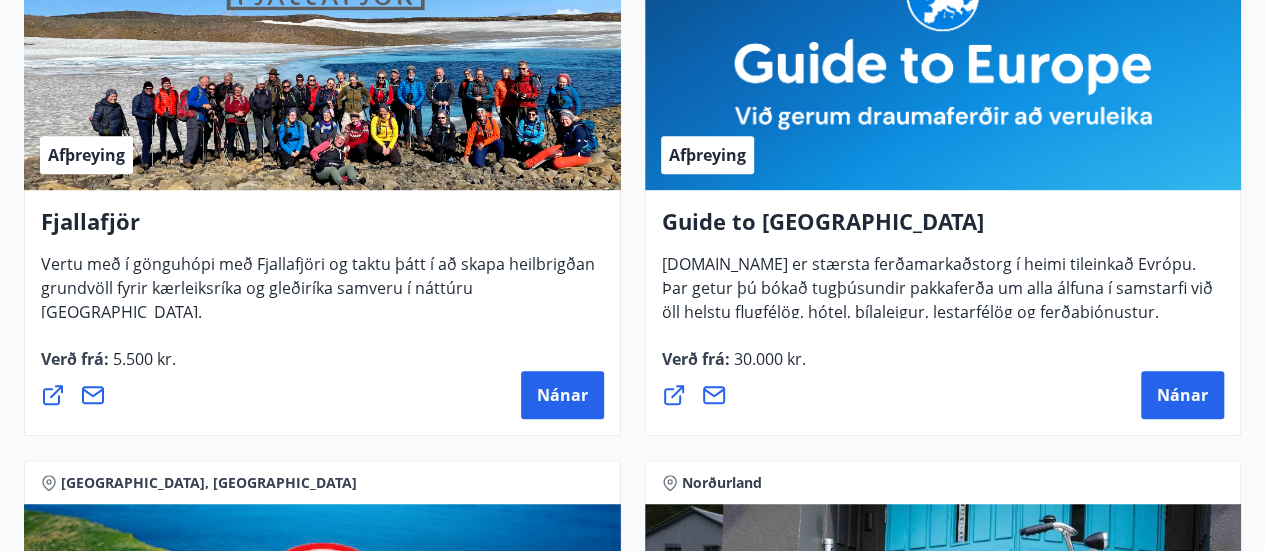 scroll, scrollTop: 0, scrollLeft: 0, axis: both 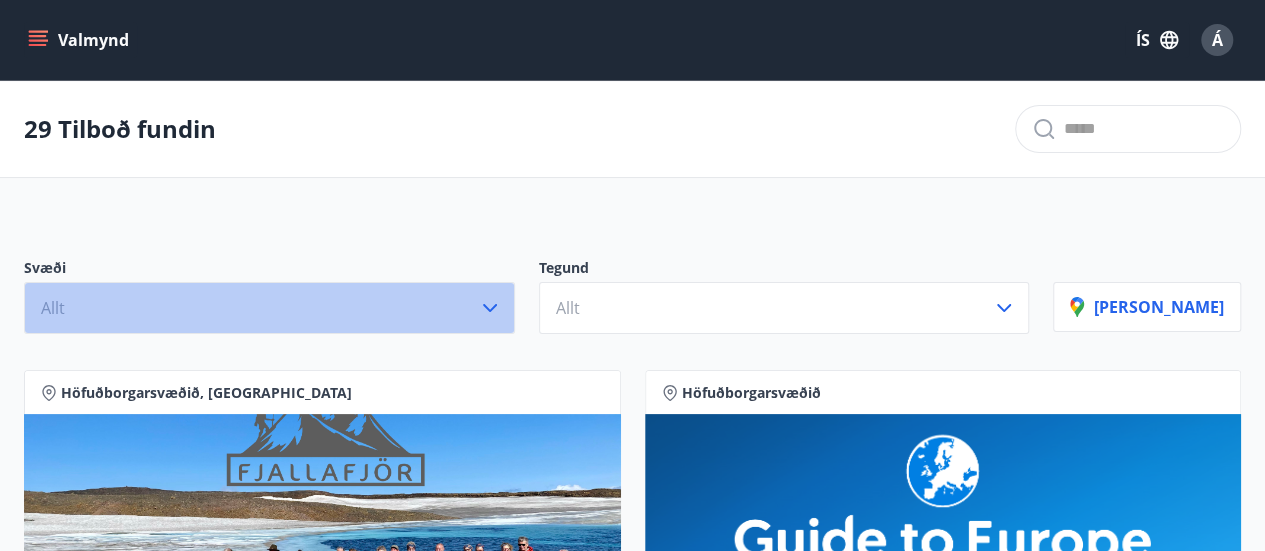 click on "Allt" at bounding box center [269, 308] 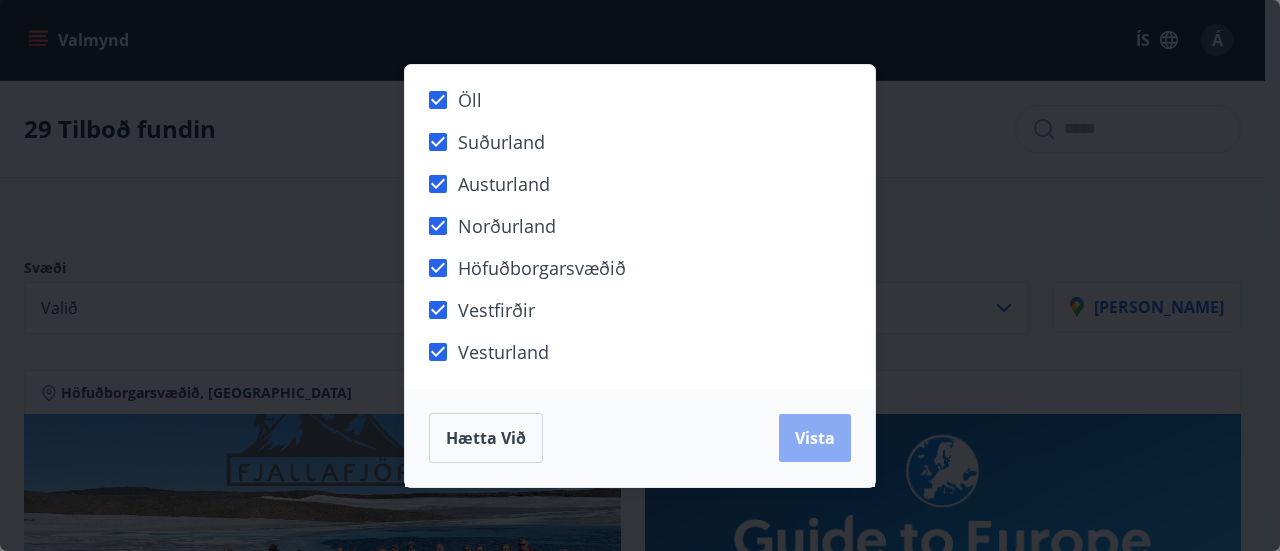 click on "Vista" at bounding box center (815, 438) 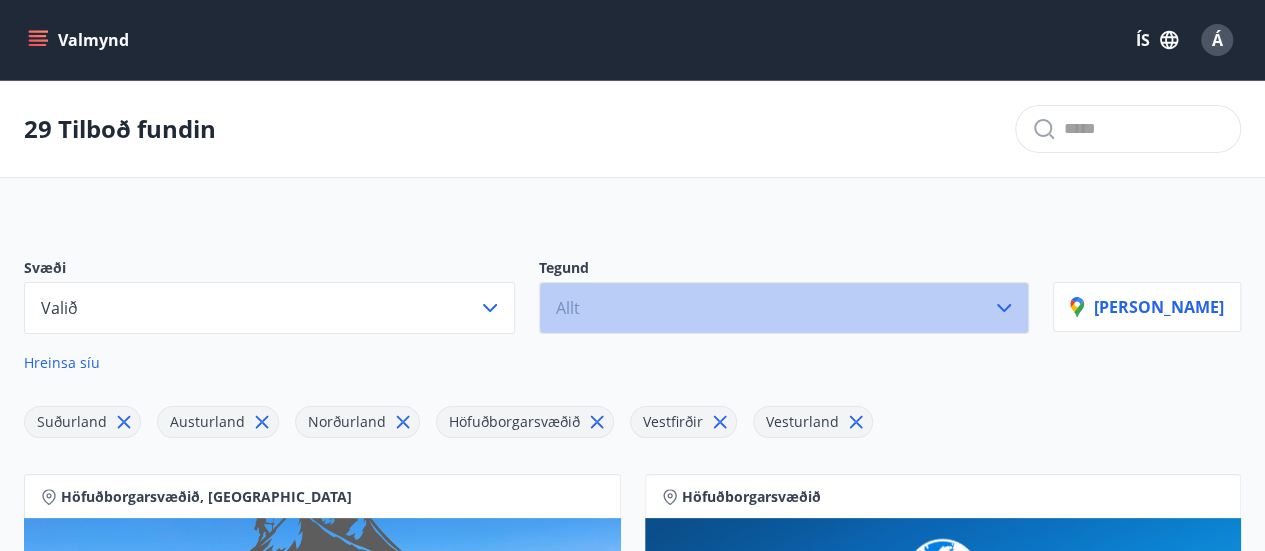 click on "Allt" at bounding box center [784, 308] 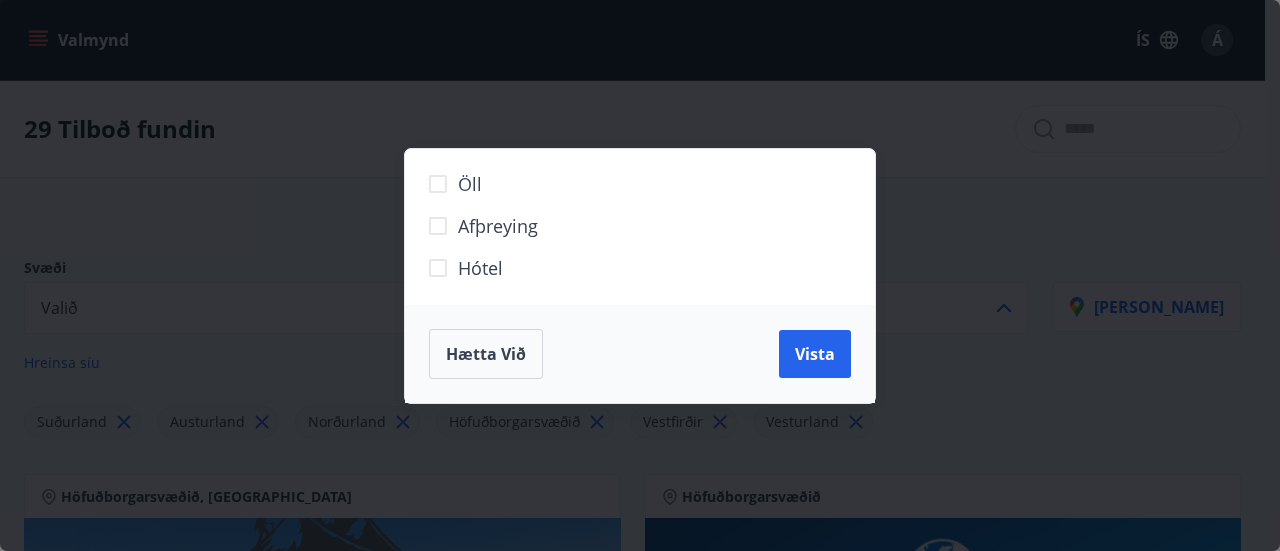 click on "Hótel" at bounding box center (480, 268) 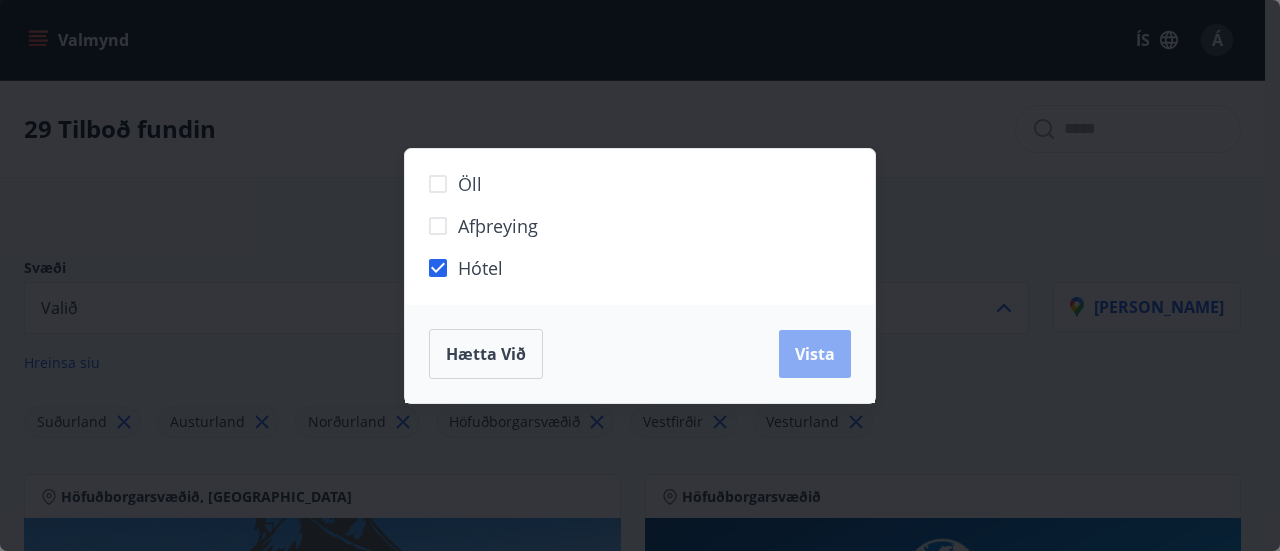 click on "Vista" at bounding box center (815, 354) 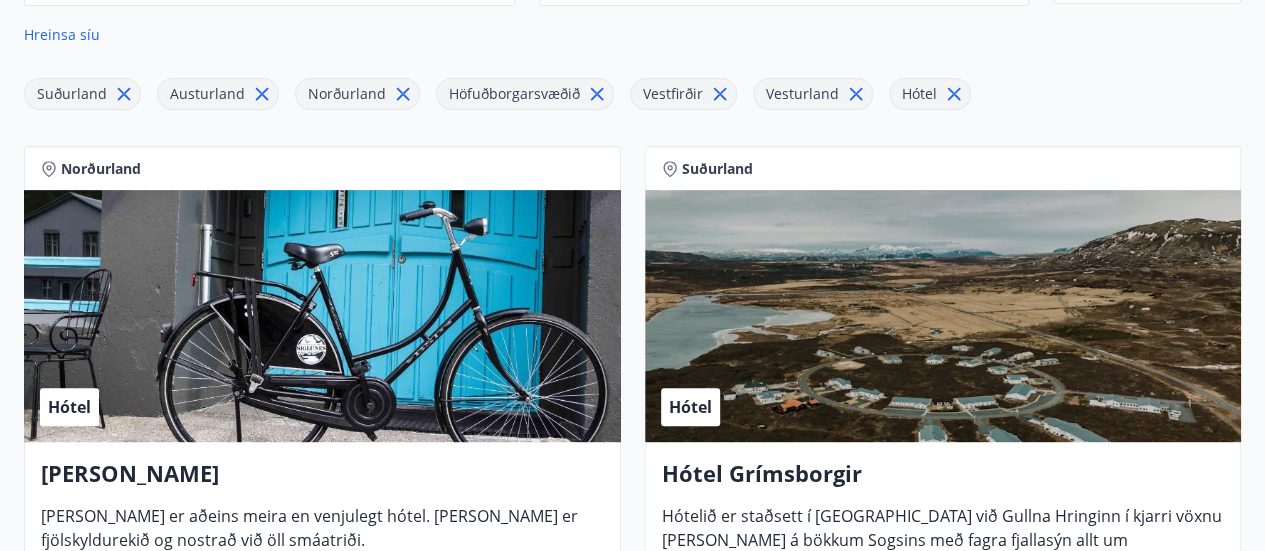 scroll, scrollTop: 0, scrollLeft: 0, axis: both 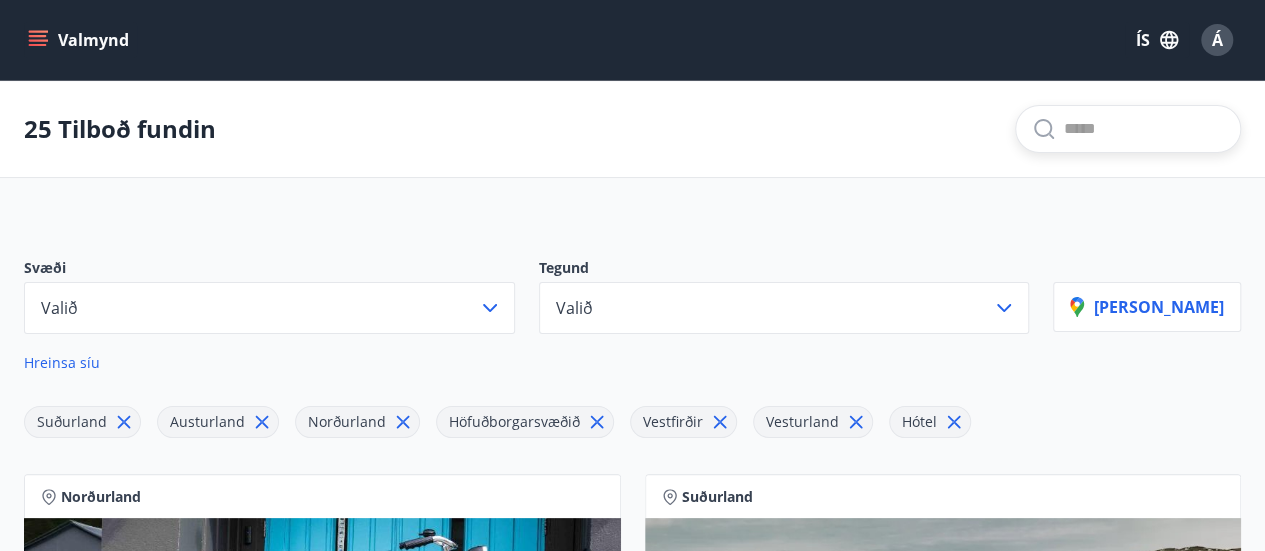click at bounding box center [1144, 129] 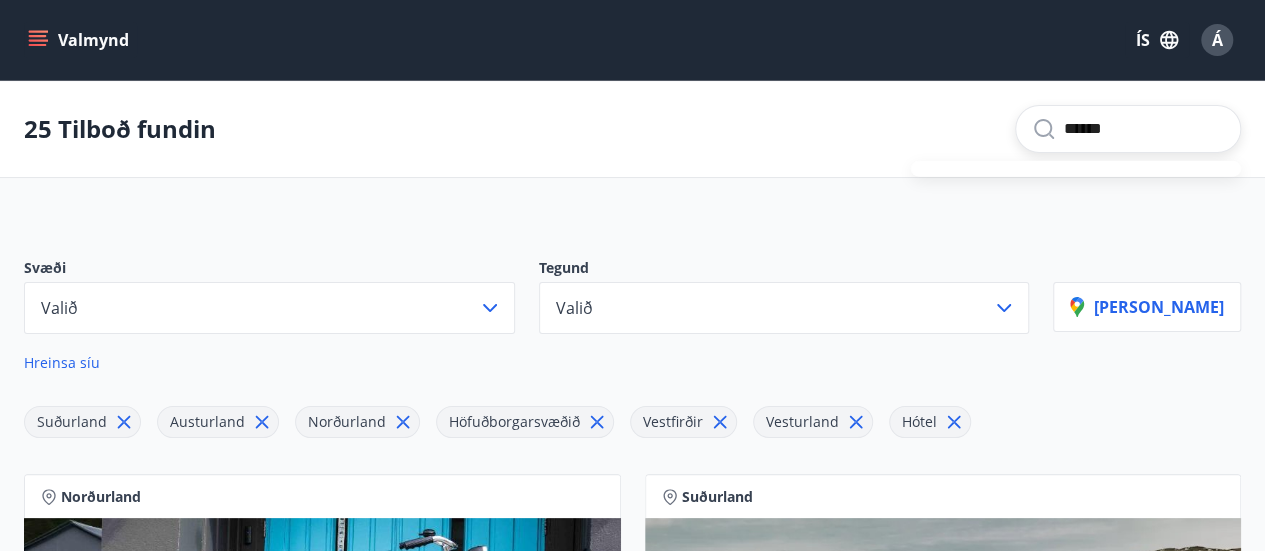 type on "******" 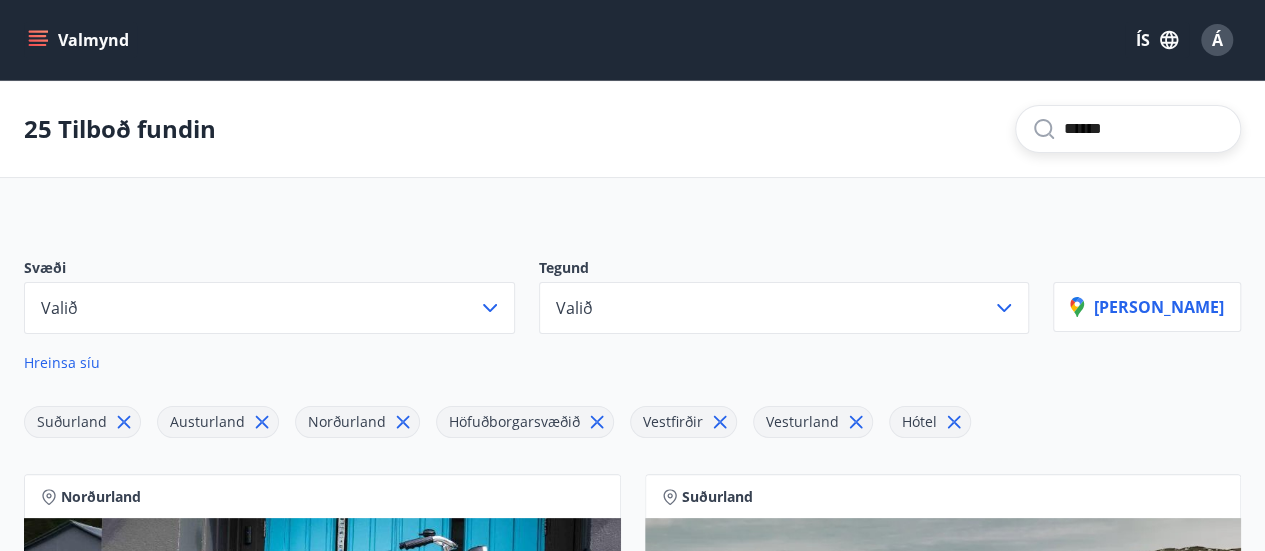 click on "******" at bounding box center (1144, 129) 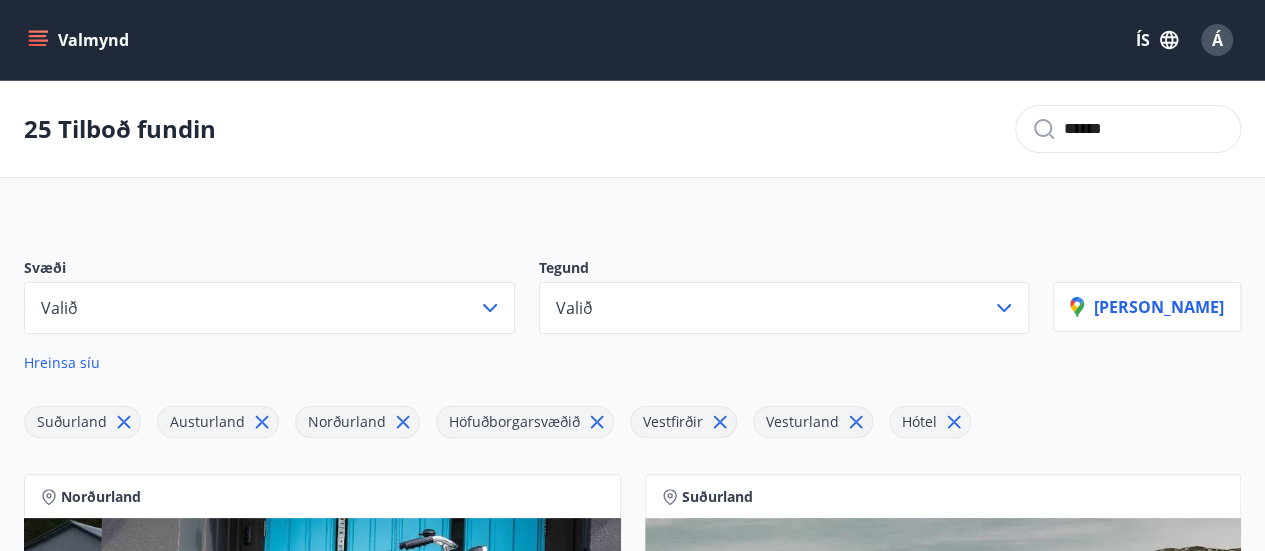 type 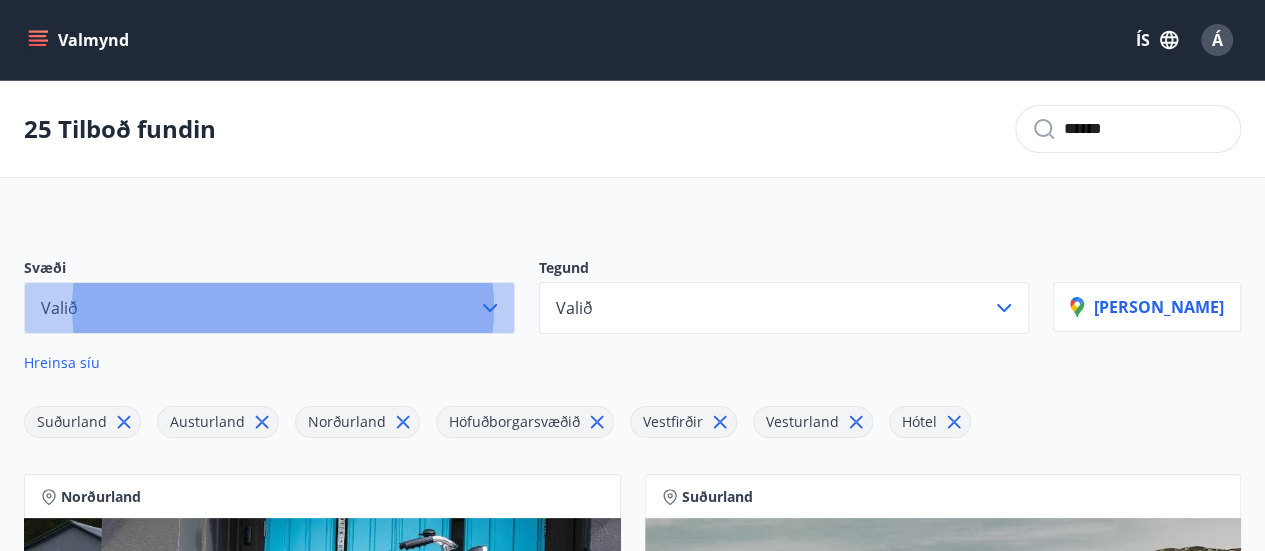 click 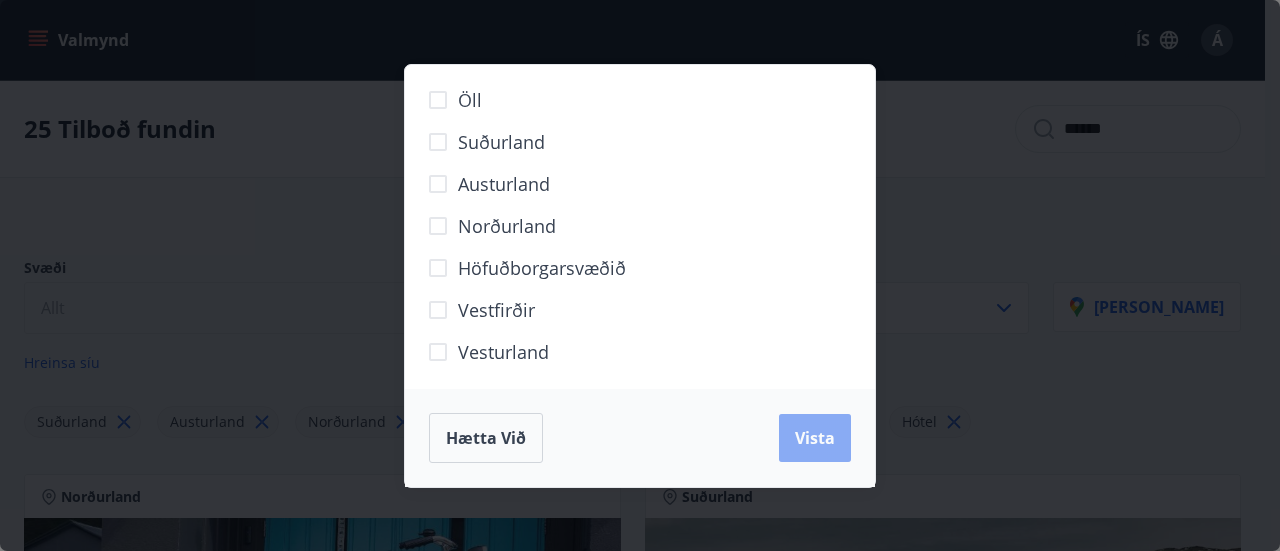 click on "Vista" at bounding box center (815, 438) 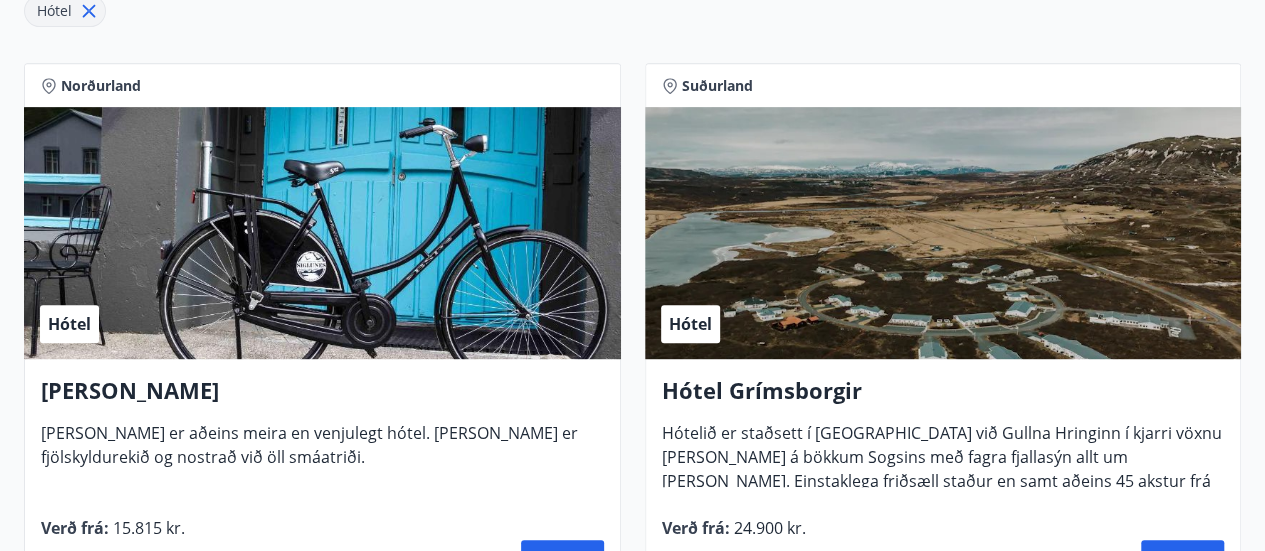 scroll, scrollTop: 410, scrollLeft: 0, axis: vertical 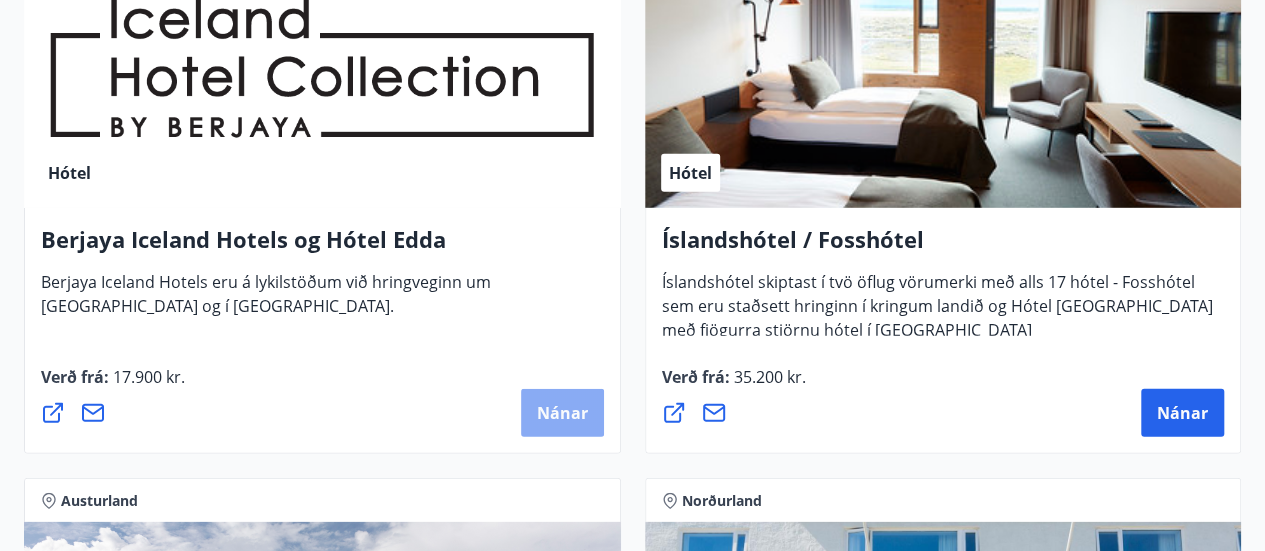 click on "Nánar" at bounding box center [562, 413] 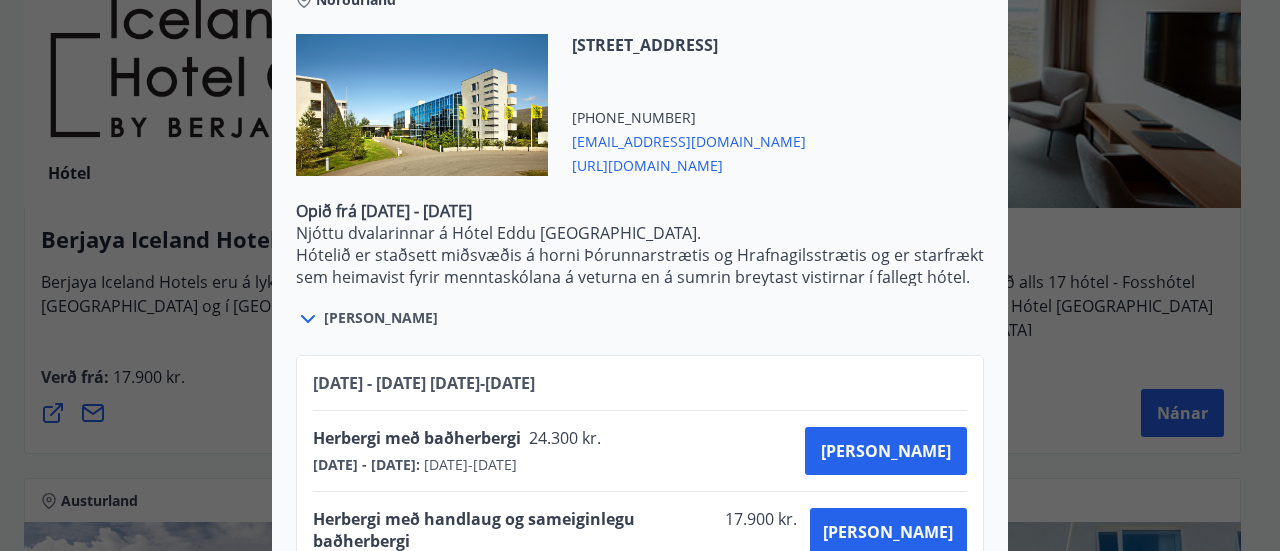 scroll, scrollTop: 4588, scrollLeft: 0, axis: vertical 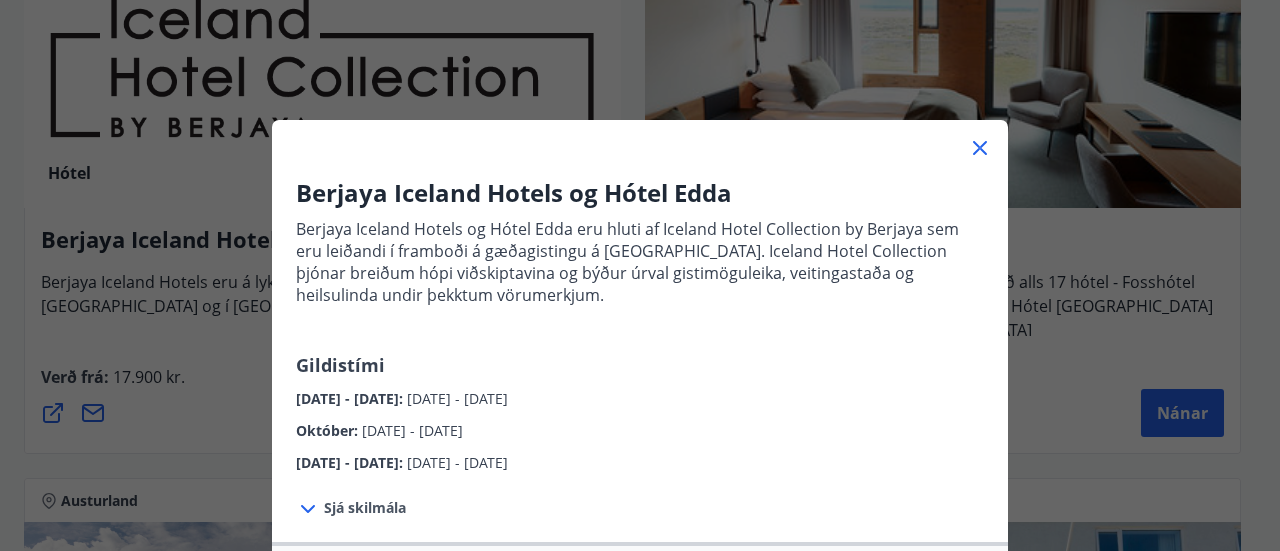 click on "Berjaya Iceland Hotels og Hótel Edda Berjaya Iceland Hotels og Hótel Edda eru hluti af Iceland Hotel Collection by Berjaya sem eru leiðandi í framboði á gæðagistingu á Íslandi. Iceland Hotel Collection þjónar breiðum hópi viðskiptavina og býður úrval gistimöguleika, veitingastaða og heilsulinda undir þekktum vörumerkjum.
Gildistími Júní 2025 - September 2025 : 01.06.2025 - 30.09.2025 Október : 01.10.2025 - 31.10.2025 Janúar 2025 - April 2026 : 01.11.2025 - 30.04.2026 Sjá skilmála Bókunarskilmálar og verð sem tilgreint er við bókun gilda þegar greiðsla fer fram með ferðaávísun. Ef afbókun berst eftir að afbókunarskilmálar taka gildi, eða ef gestur mætir ekki, verður rukkað fyrir heildarkostnað bókunar af kreditkorti gestsins.
Ekki er hægt að greiða fyrir fyrirframgreiddar bókanir með ferðaávísun.
Morgunverður er ekki innifalinn í verði.
Berjaya Reykjavik Natura Hótel Höfuðborgarsvæðið Nauthólsvegur 52, 102 Reykjavik +354 4444000" at bounding box center (640, 275) 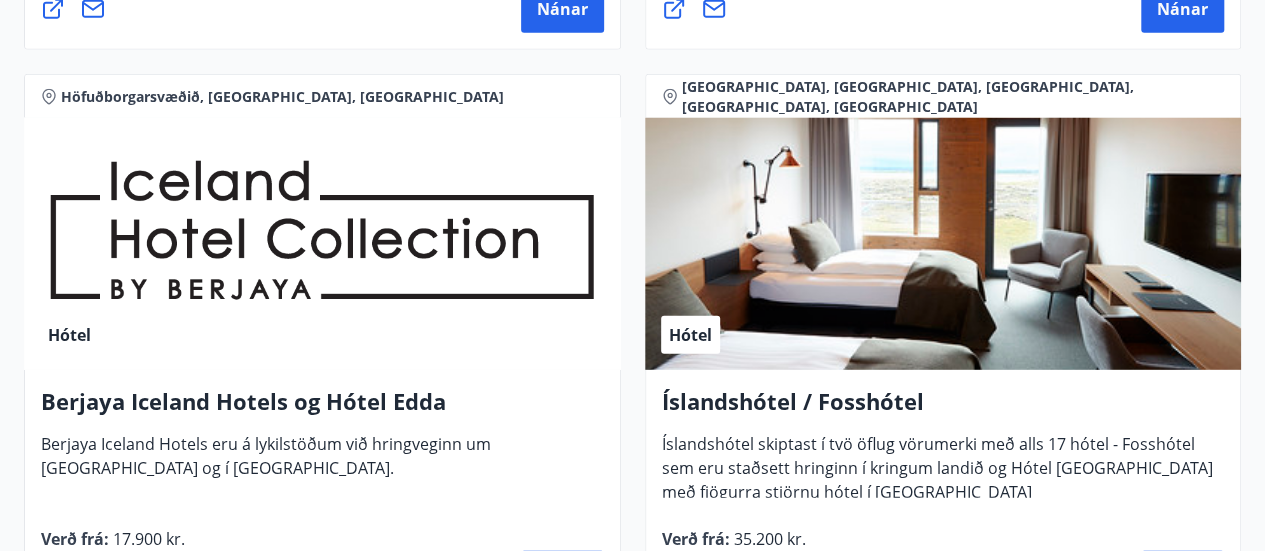scroll, scrollTop: 2662, scrollLeft: 0, axis: vertical 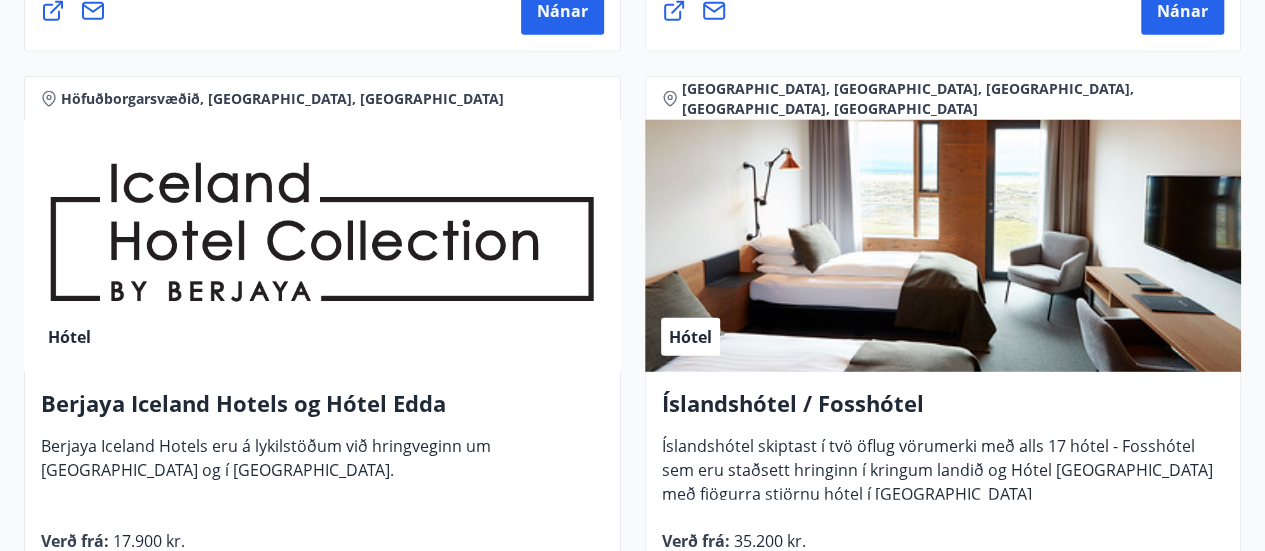 click on "Hótel" at bounding box center (943, 246) 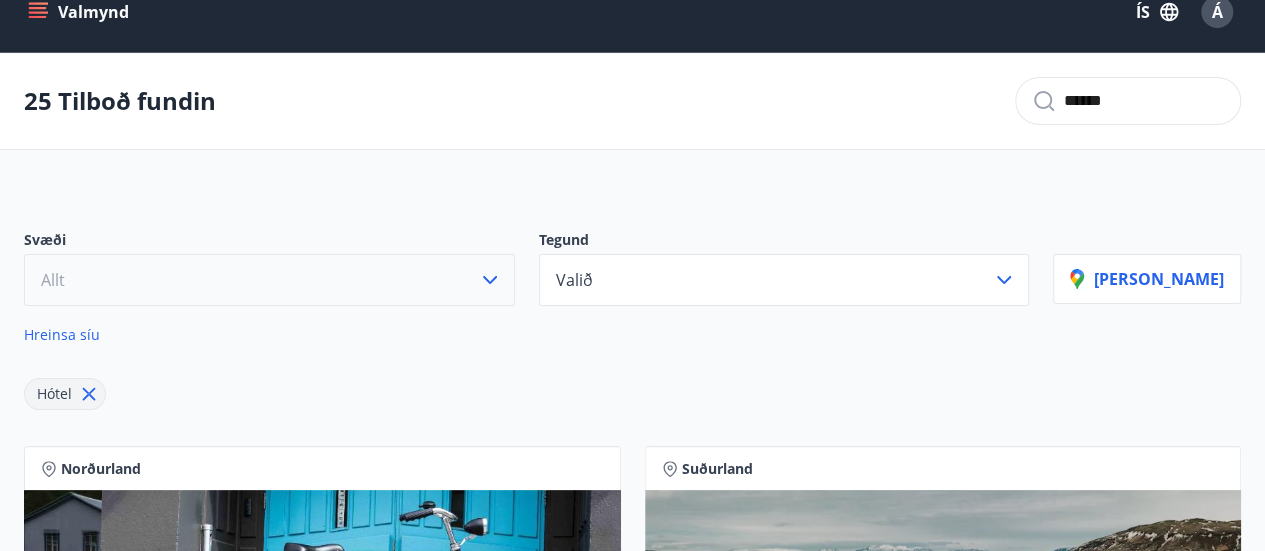 scroll, scrollTop: 0, scrollLeft: 0, axis: both 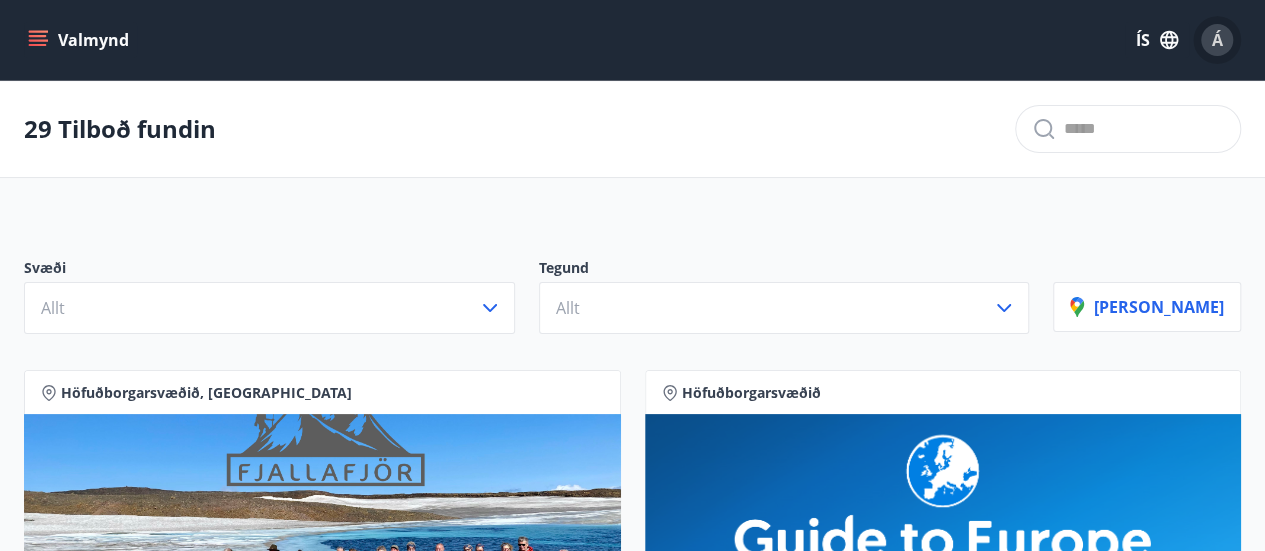 click on "Á" at bounding box center [1217, 40] 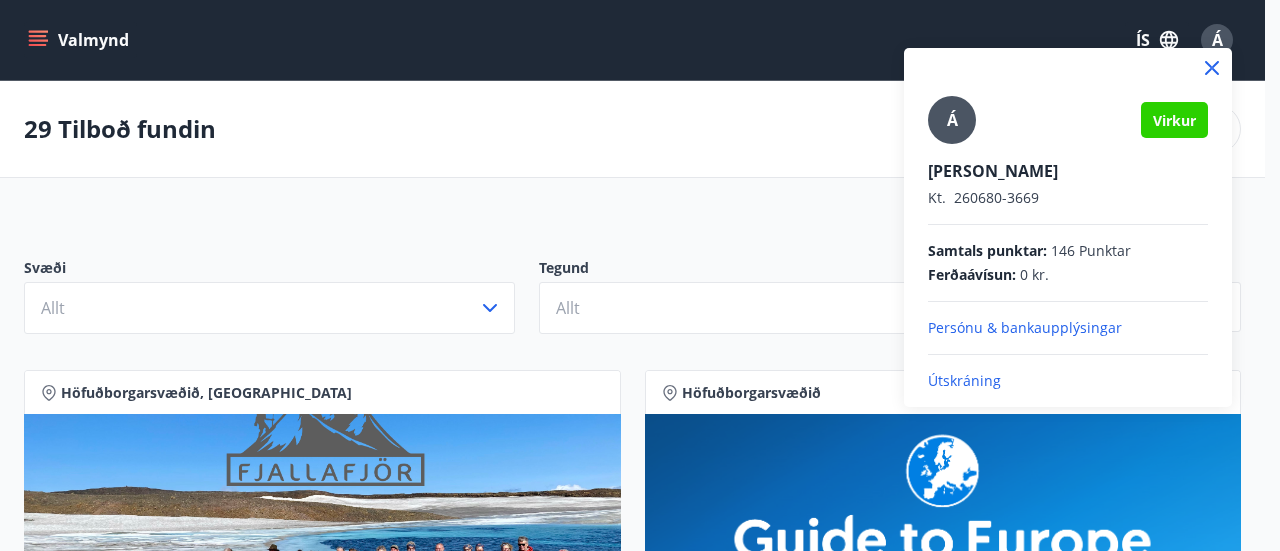 click at bounding box center [640, 275] 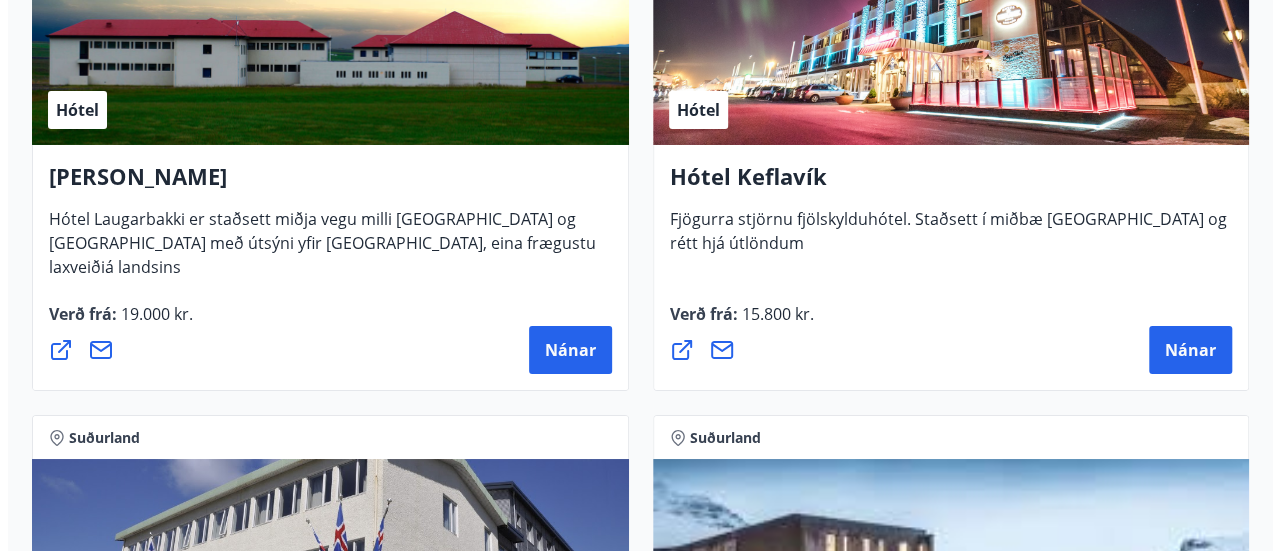 scroll, scrollTop: 7317, scrollLeft: 0, axis: vertical 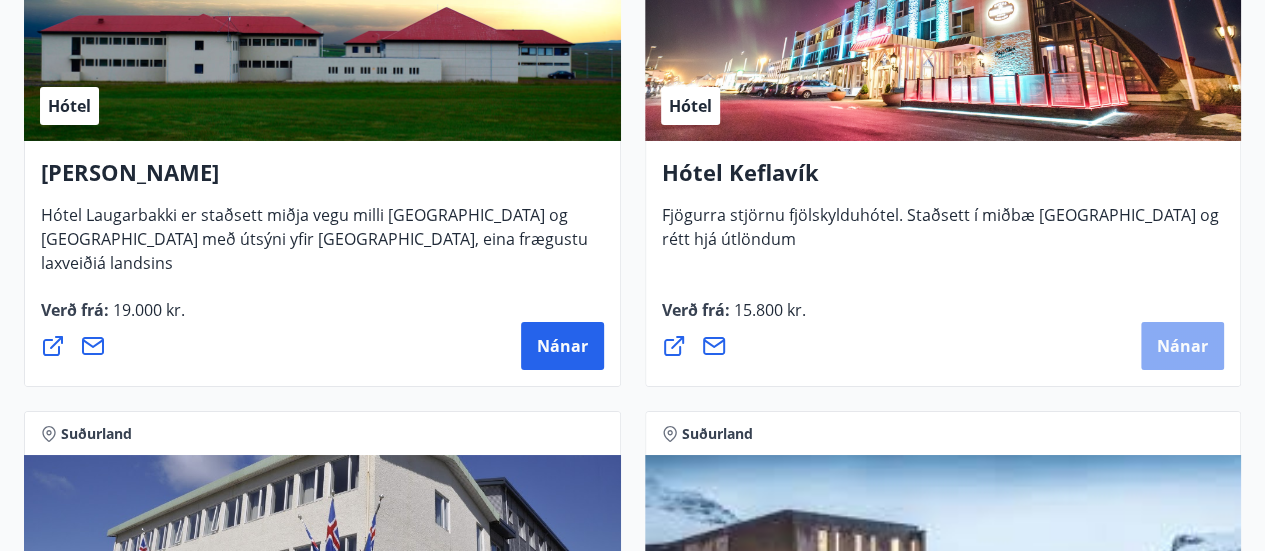 click on "Nánar" at bounding box center [1182, 346] 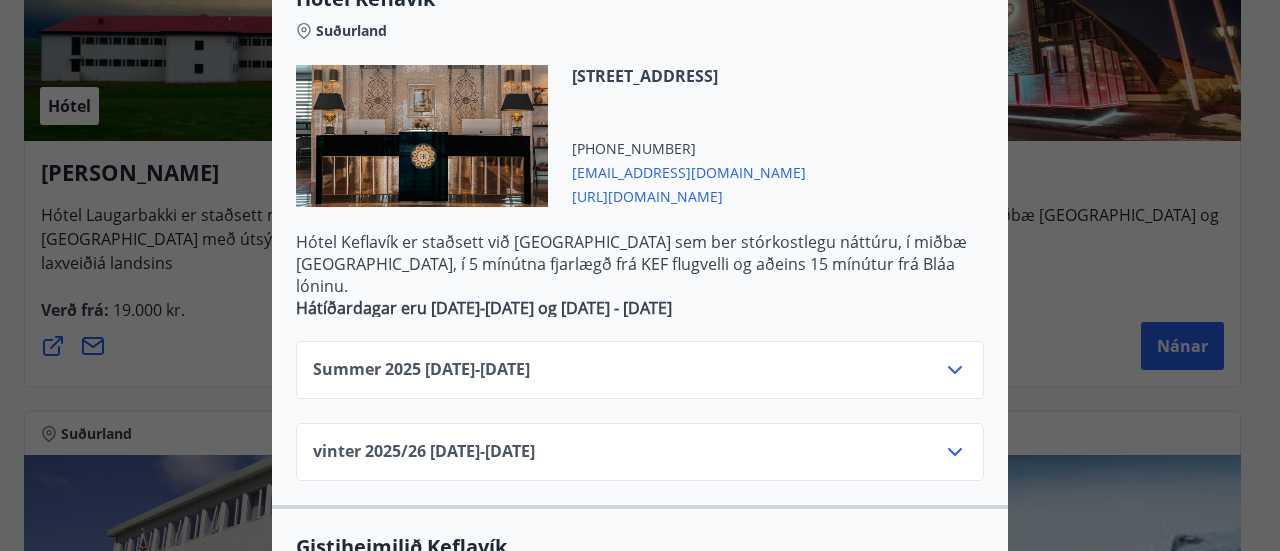 scroll, scrollTop: 959, scrollLeft: 0, axis: vertical 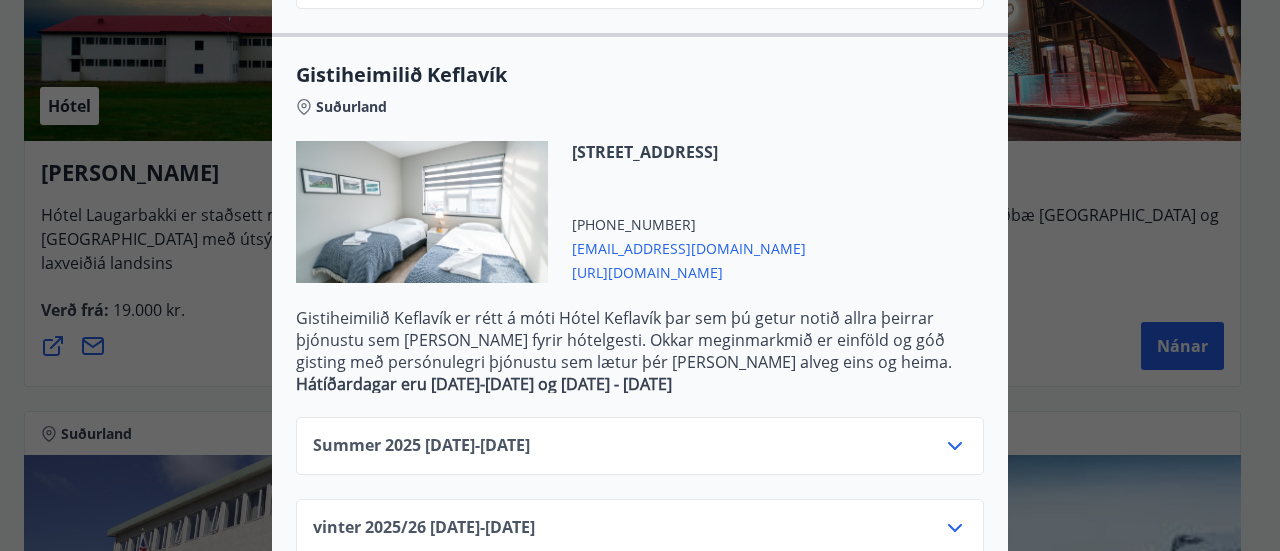 click on "Summer [PHONE_NUMBER][DATE]  -  [DATE]" at bounding box center (421, 446) 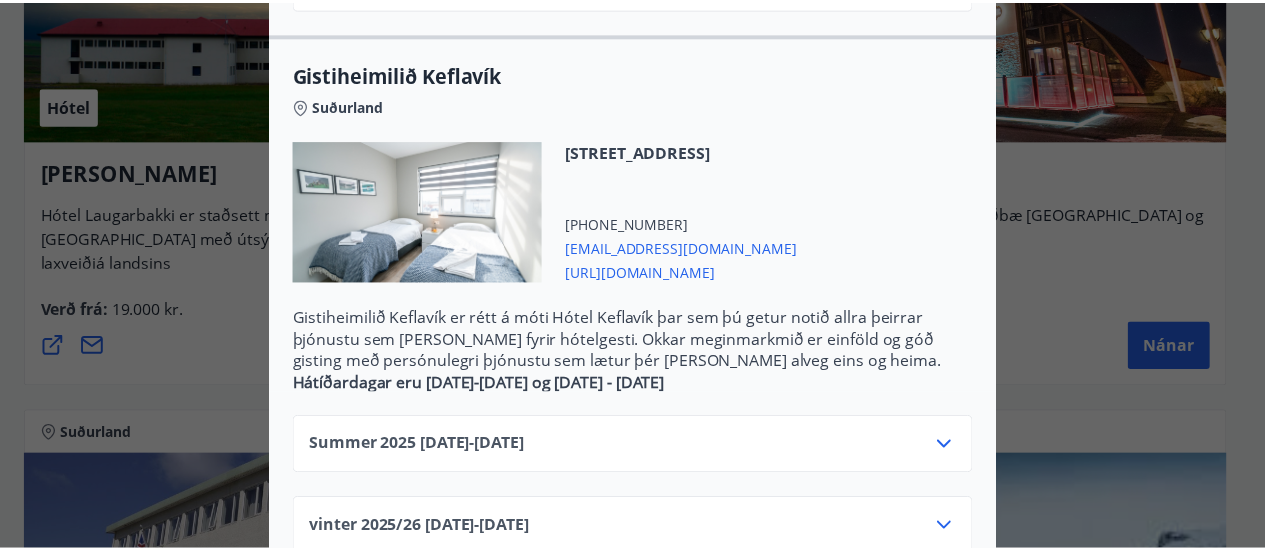 scroll, scrollTop: 0, scrollLeft: 0, axis: both 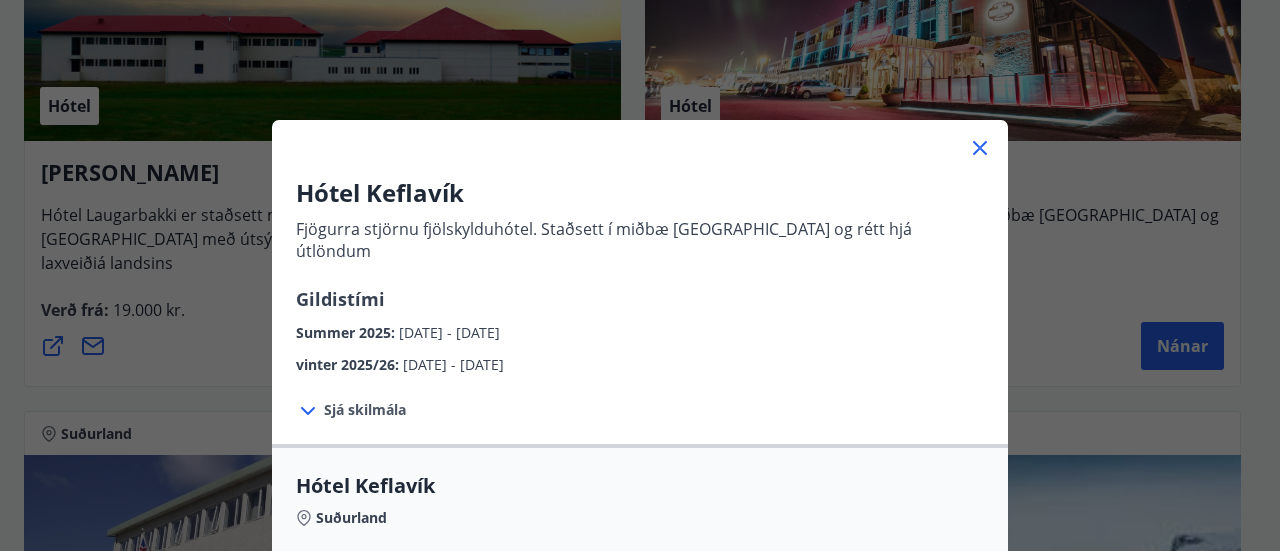 click 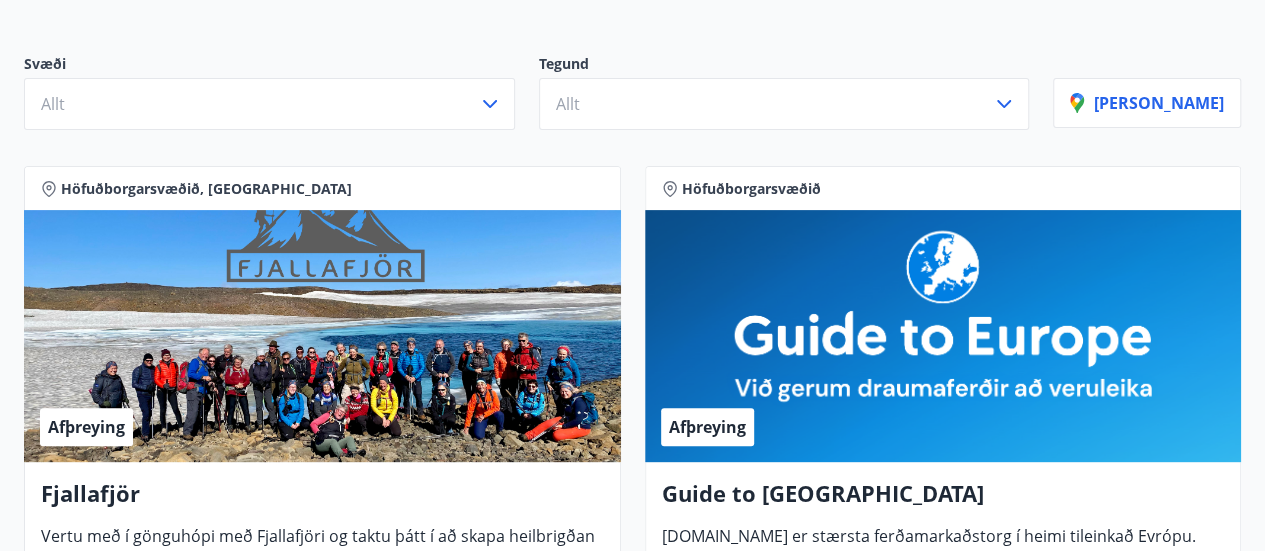 scroll, scrollTop: 0, scrollLeft: 0, axis: both 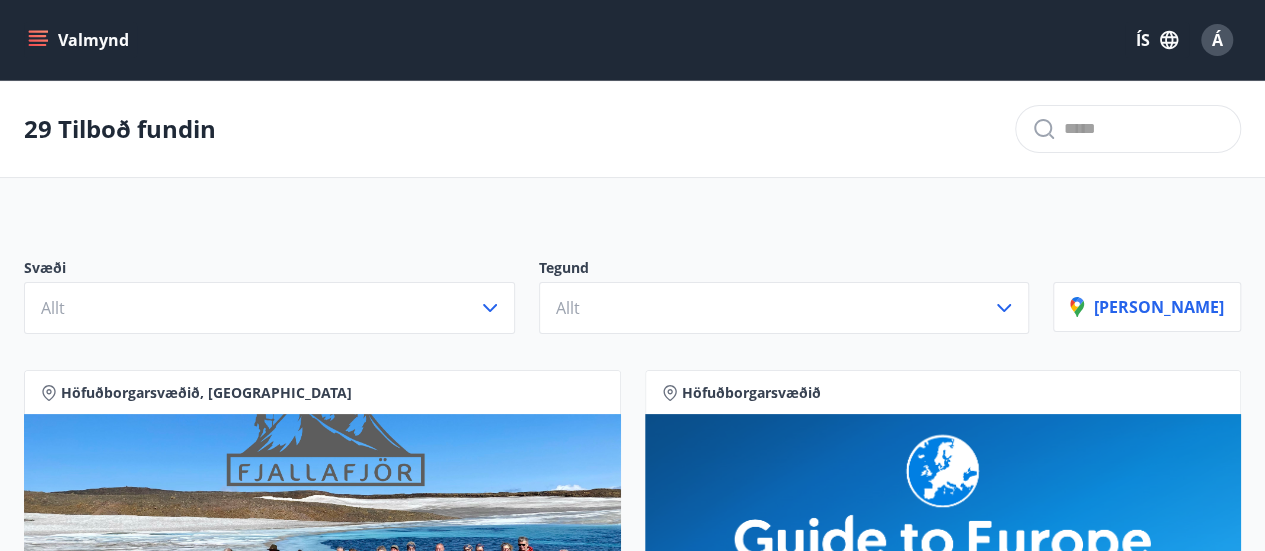 click on "Valmynd" at bounding box center (80, 40) 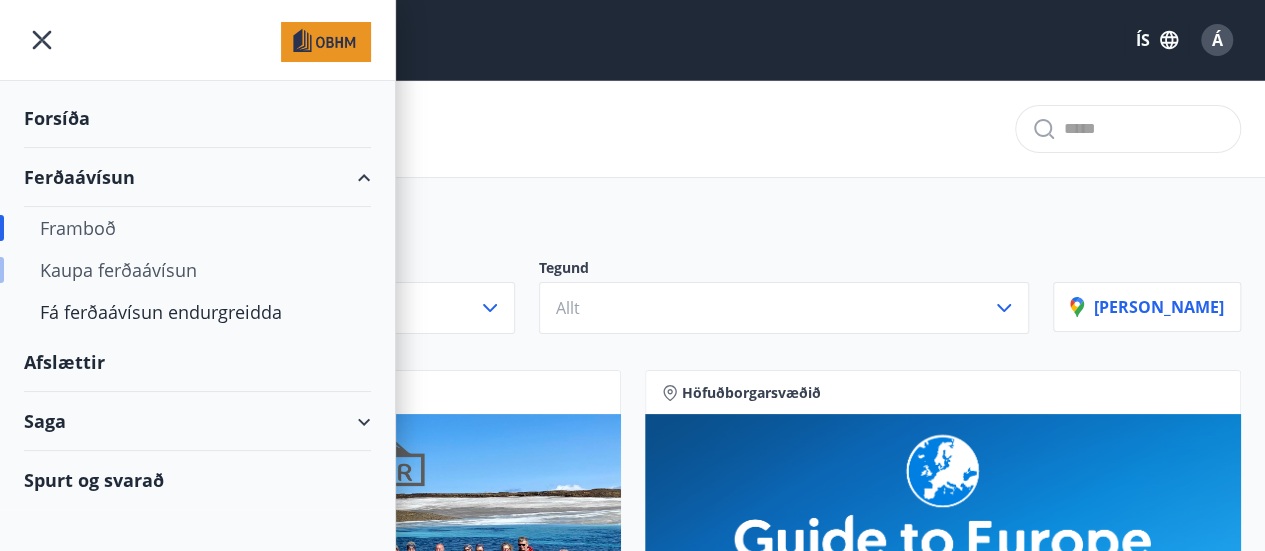 click on "Kaupa ferðaávísun" at bounding box center [197, 270] 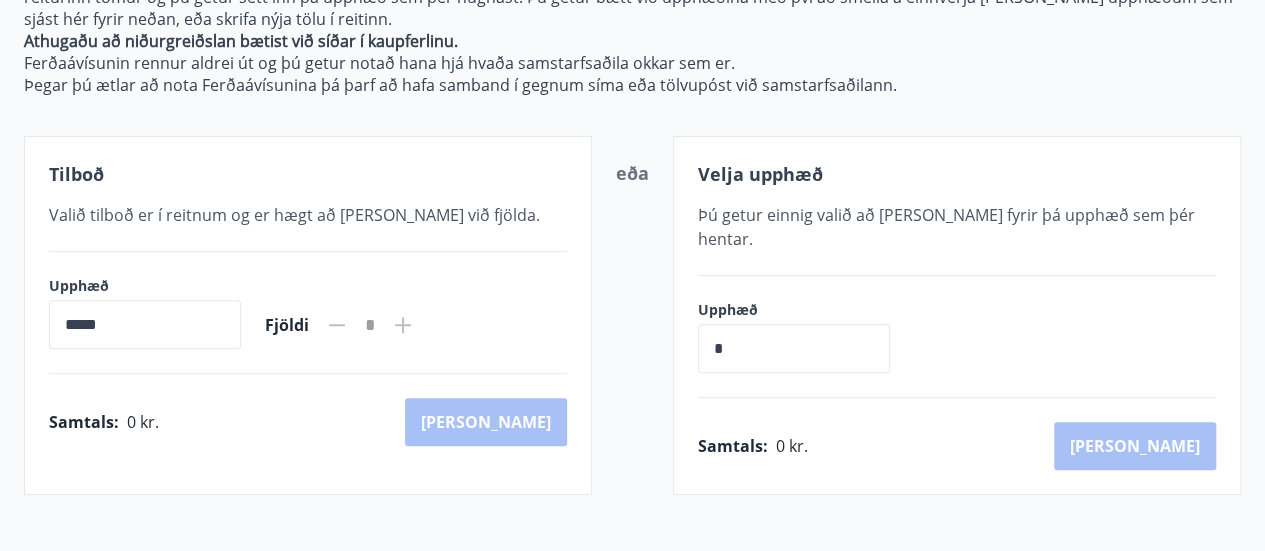 scroll, scrollTop: 296, scrollLeft: 0, axis: vertical 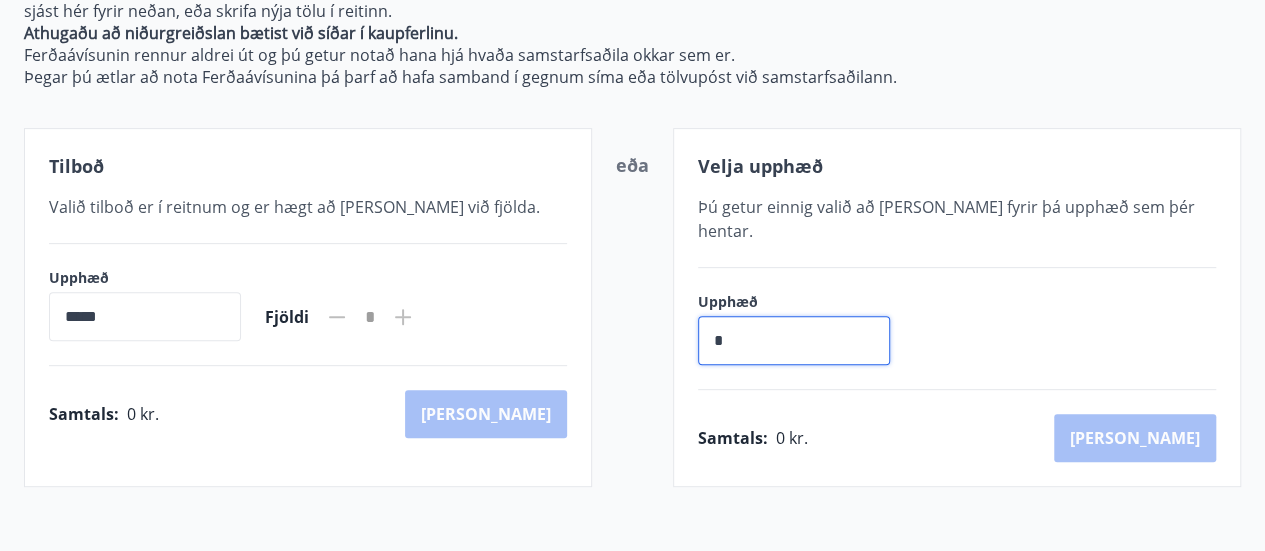 click on "*" at bounding box center [794, 340] 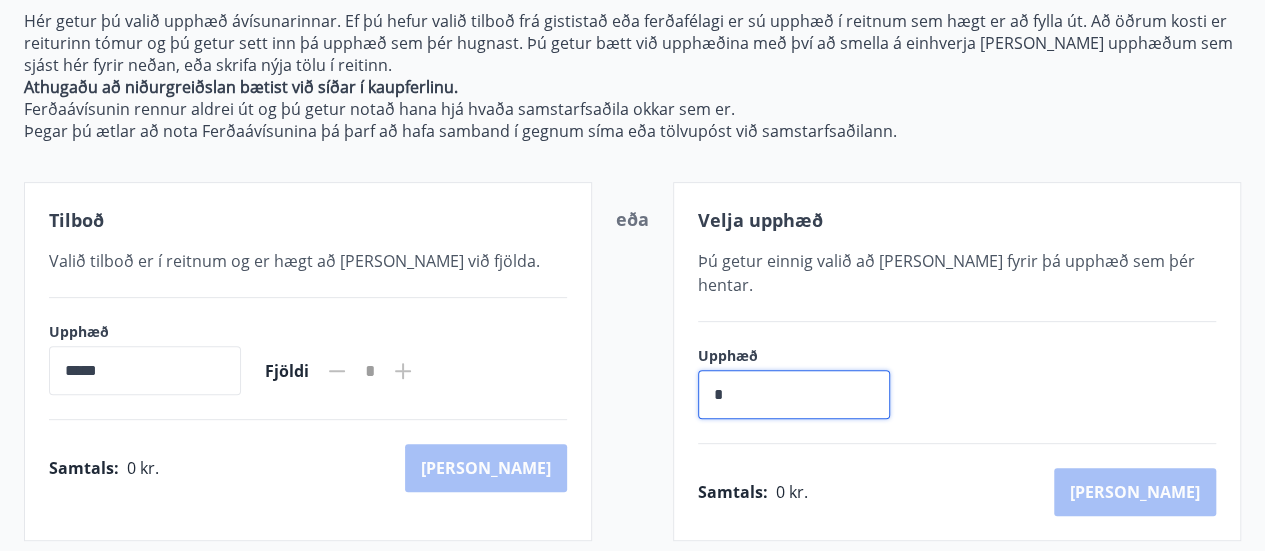 scroll, scrollTop: 205, scrollLeft: 0, axis: vertical 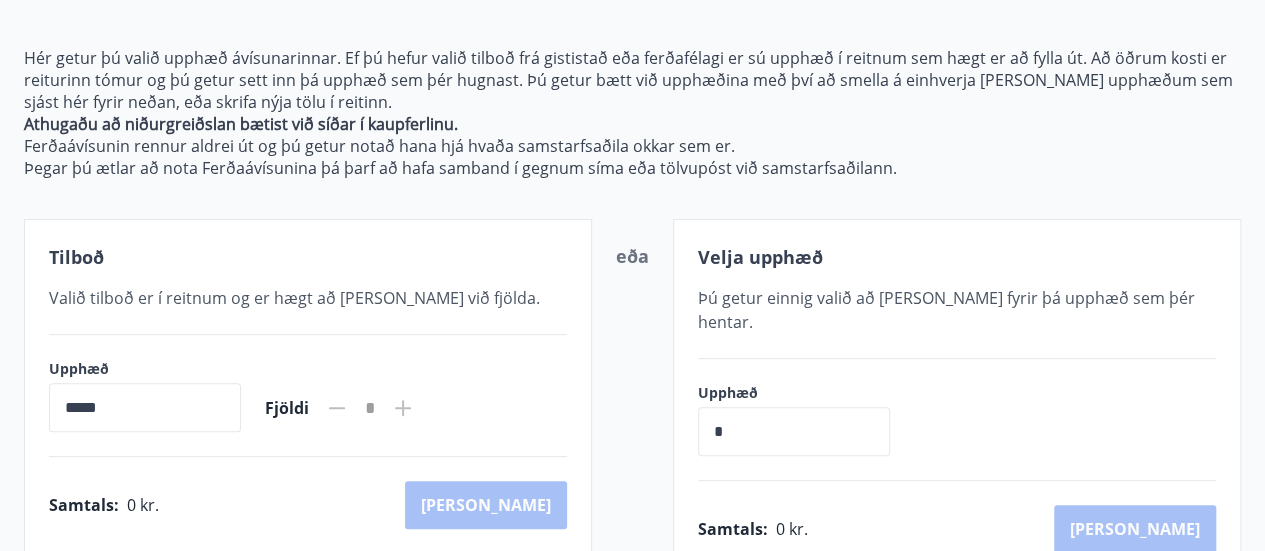 click on "*****" at bounding box center [145, 407] 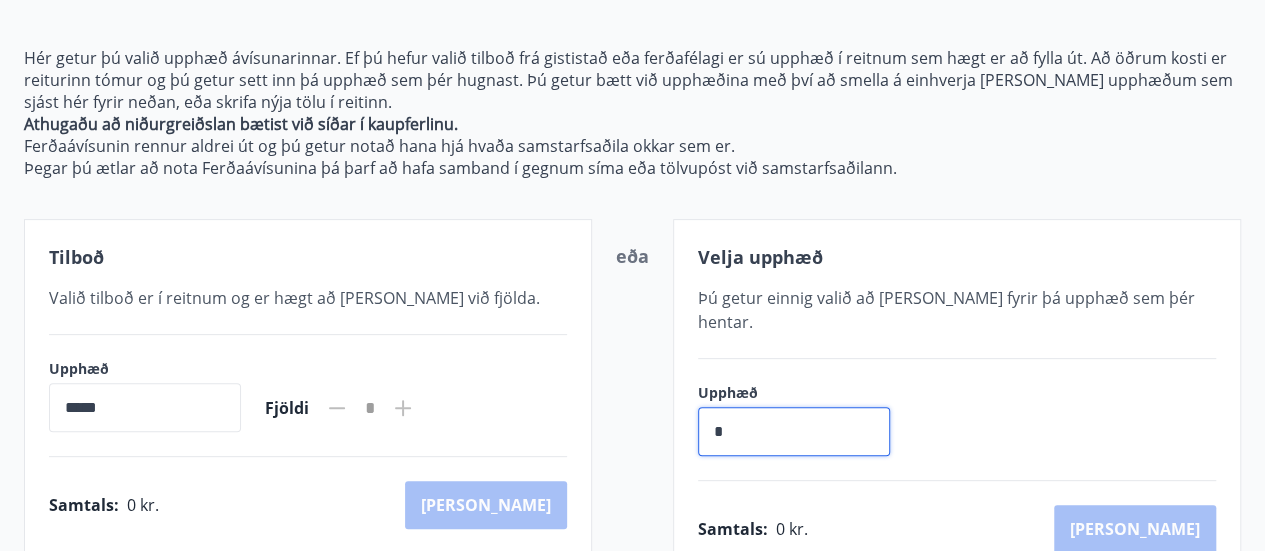 click on "*" at bounding box center [794, 431] 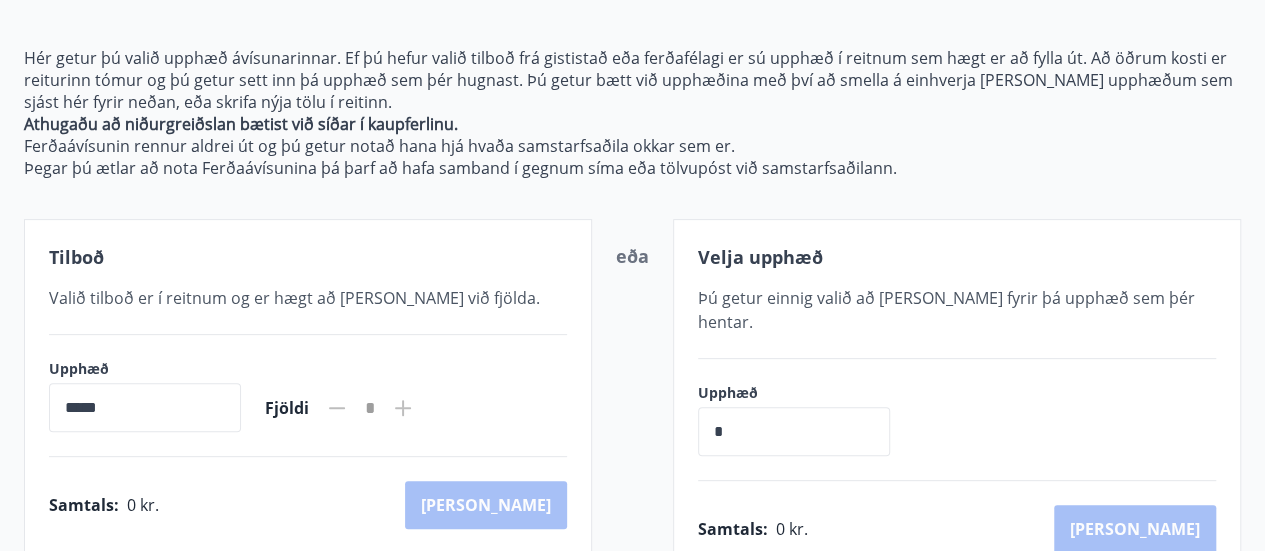 click on "*" at bounding box center [794, 431] 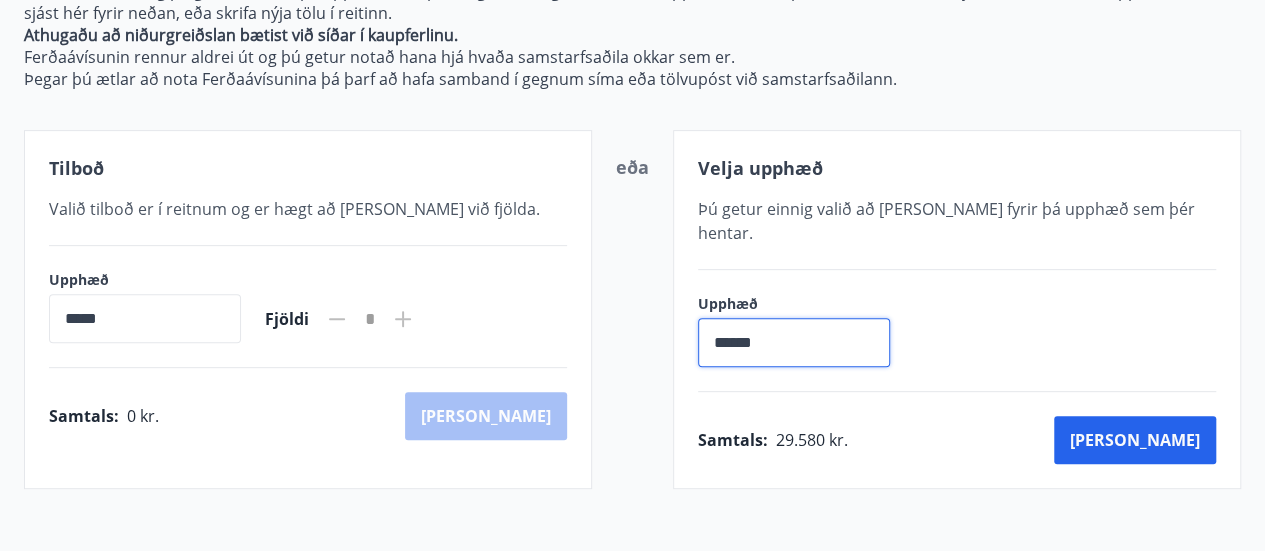 scroll, scrollTop: 299, scrollLeft: 0, axis: vertical 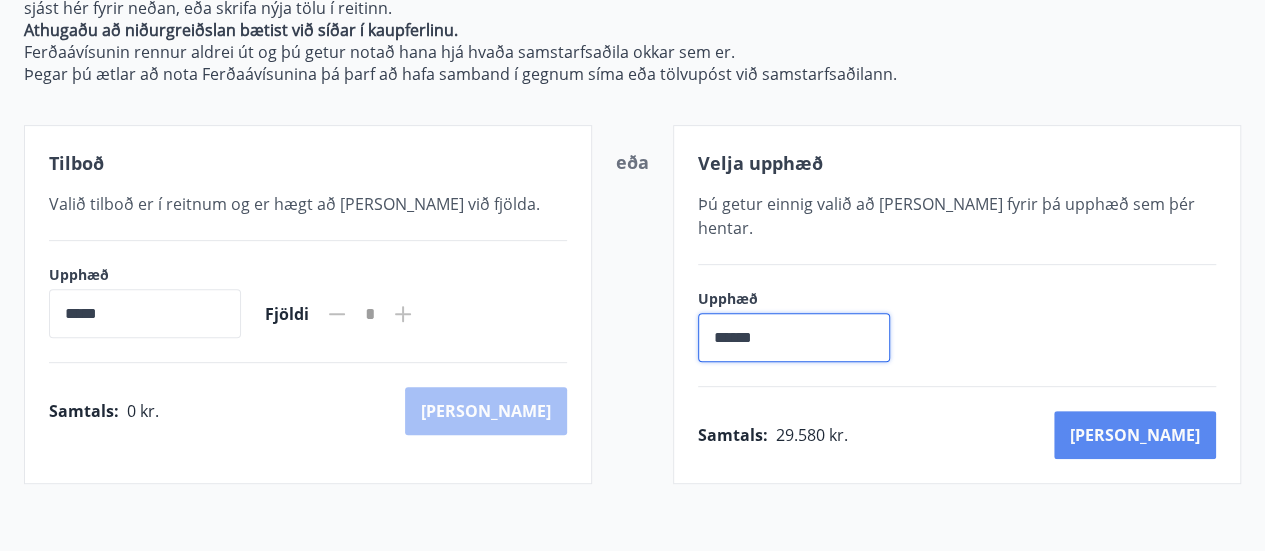 type on "******" 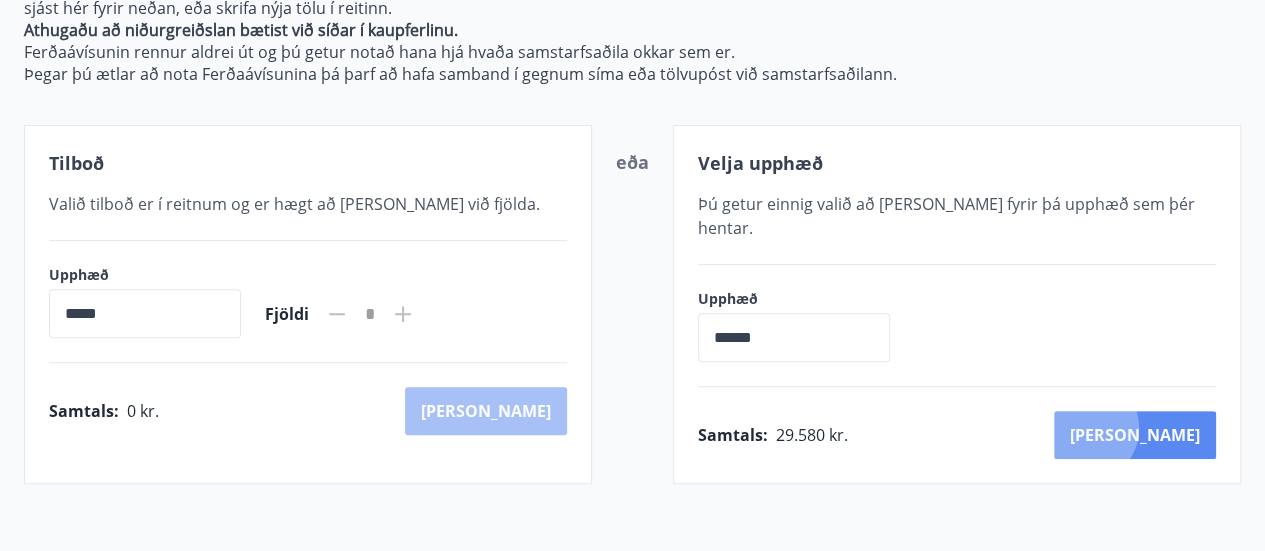 click on "[PERSON_NAME]" at bounding box center (1135, 435) 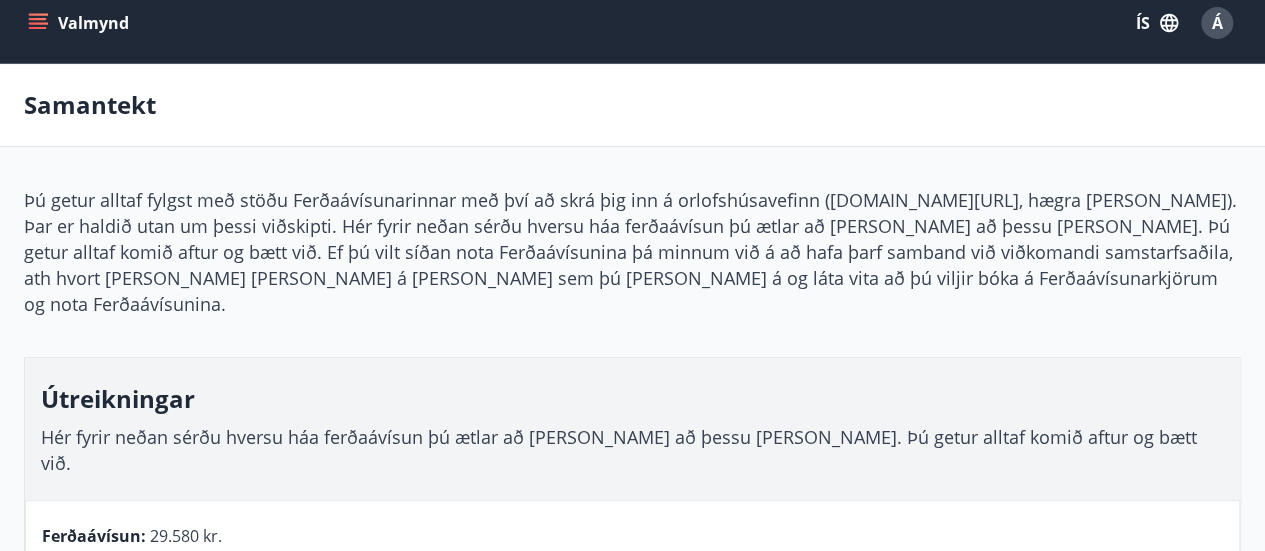 scroll, scrollTop: 0, scrollLeft: 0, axis: both 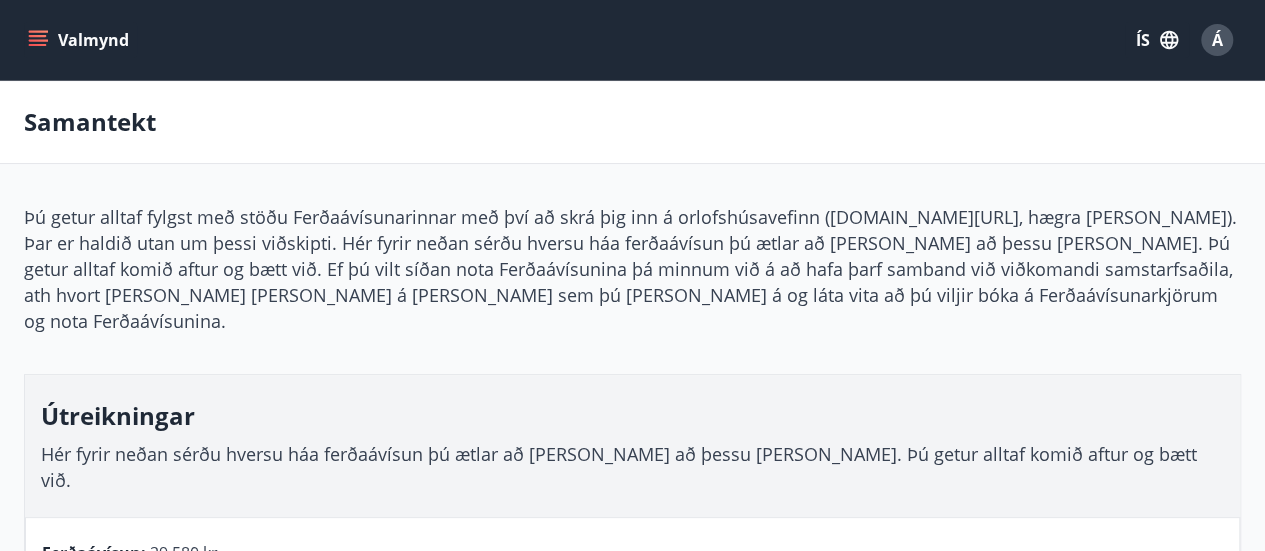 click 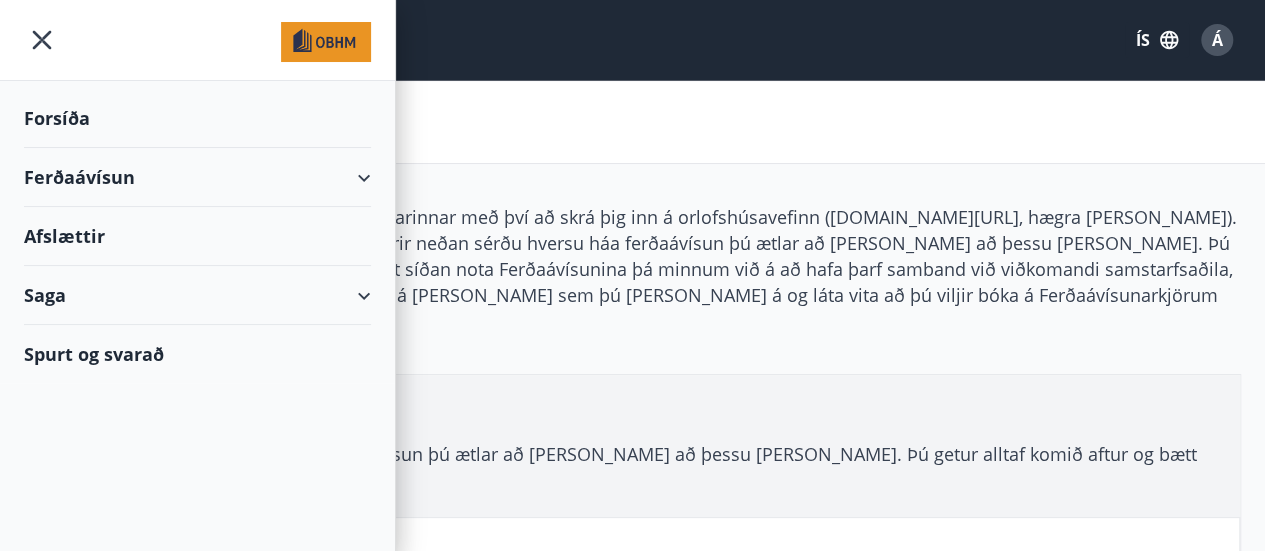 click on "Ferðaávísun" at bounding box center (197, 177) 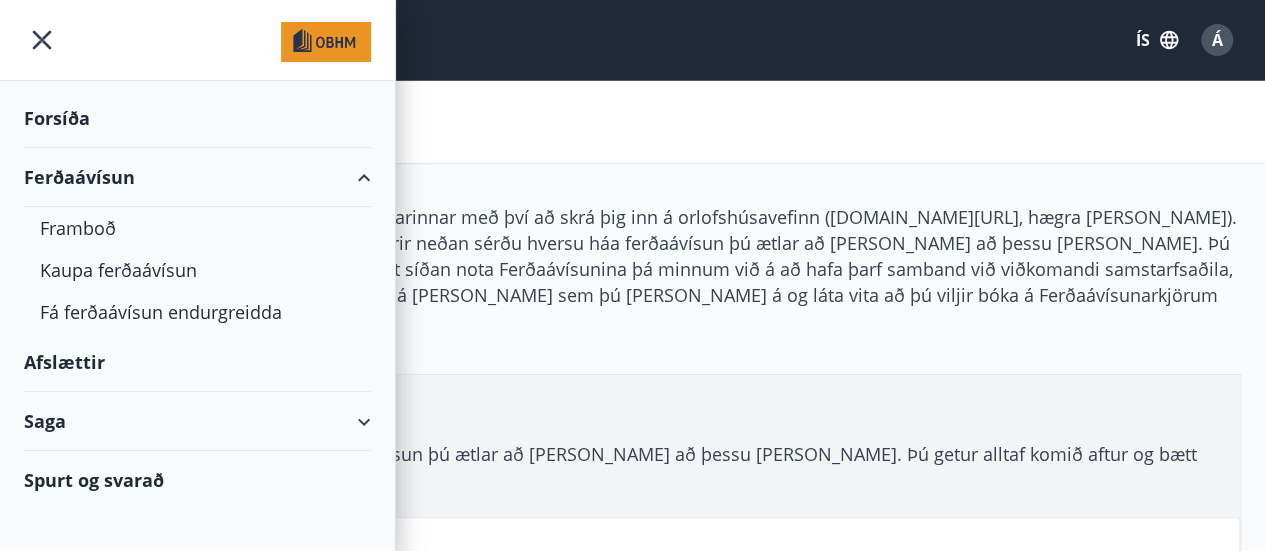 click on "Saga" at bounding box center (197, 421) 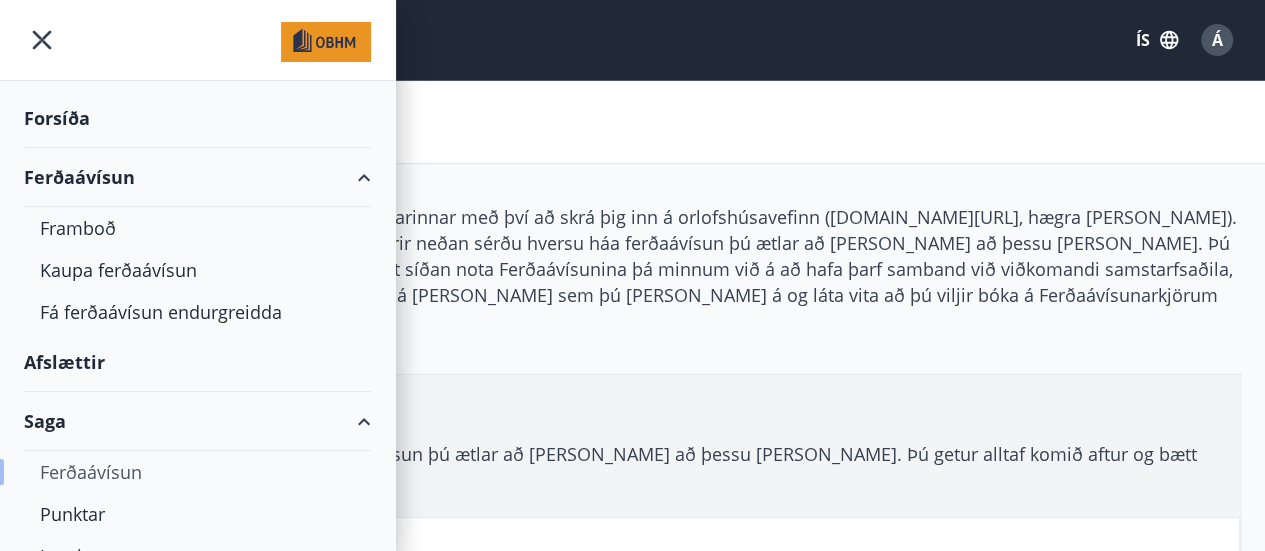 scroll, scrollTop: 82, scrollLeft: 0, axis: vertical 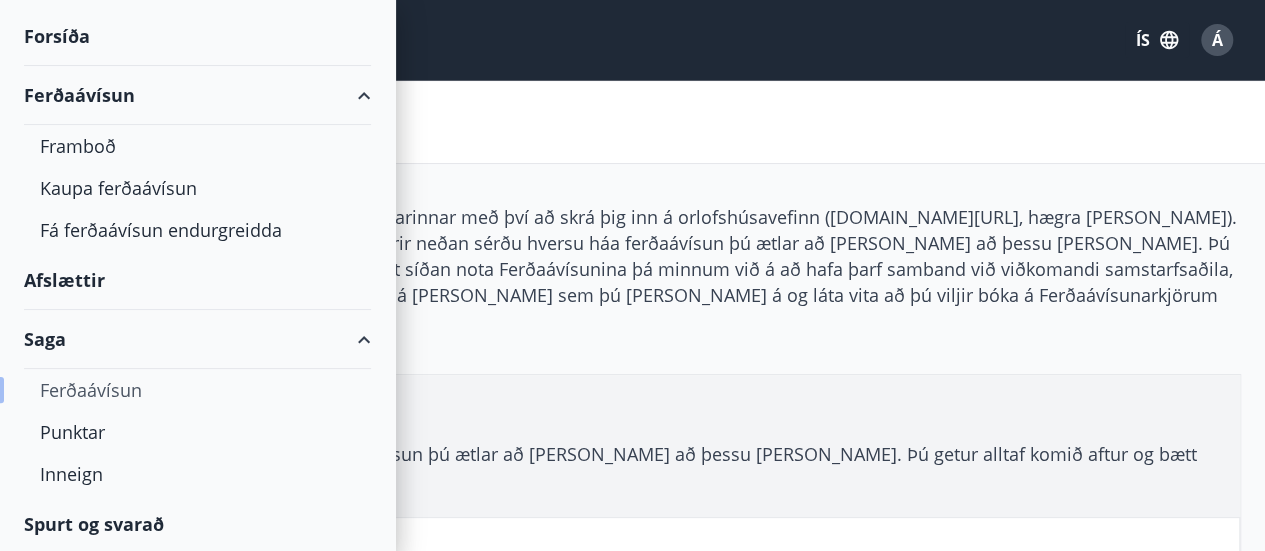 click on "Ferðaávísun" at bounding box center (197, 390) 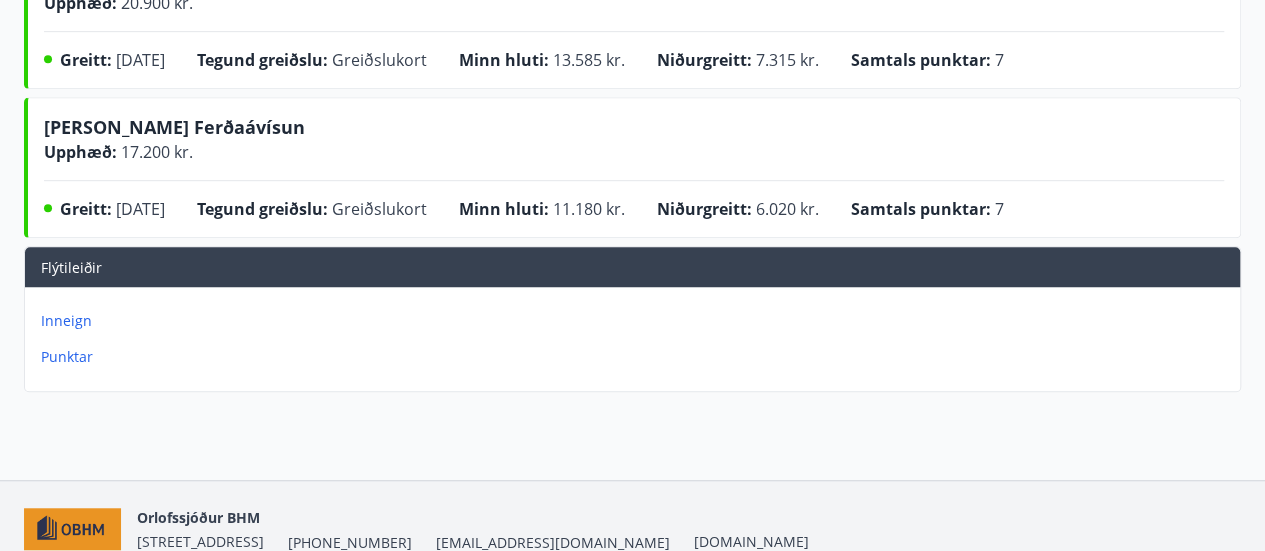 scroll, scrollTop: 522, scrollLeft: 0, axis: vertical 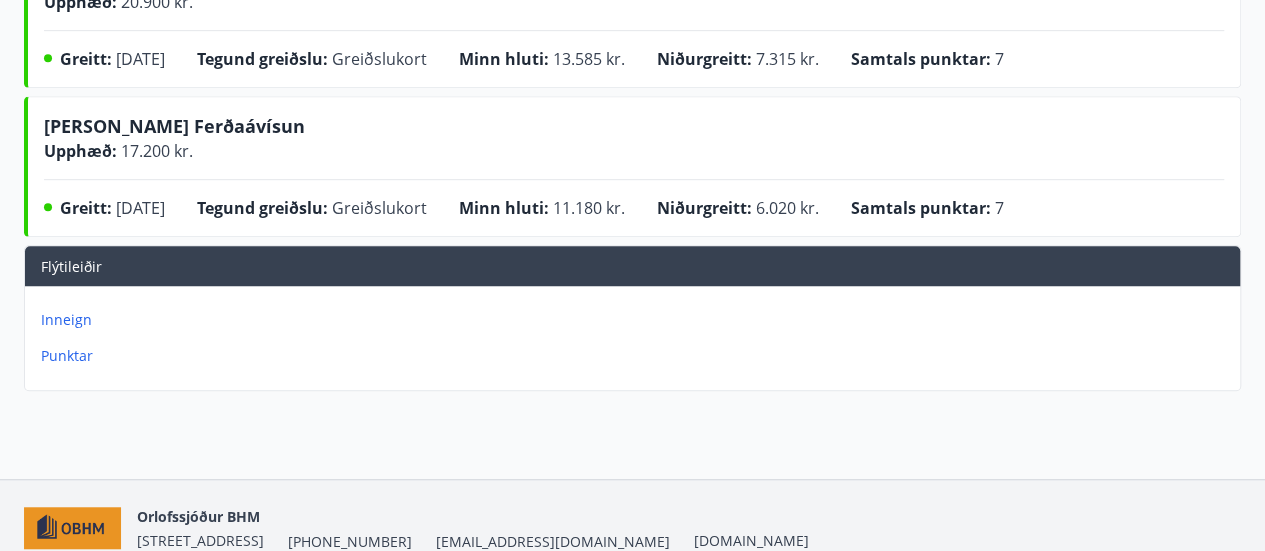 click on "Inneign" at bounding box center [636, 320] 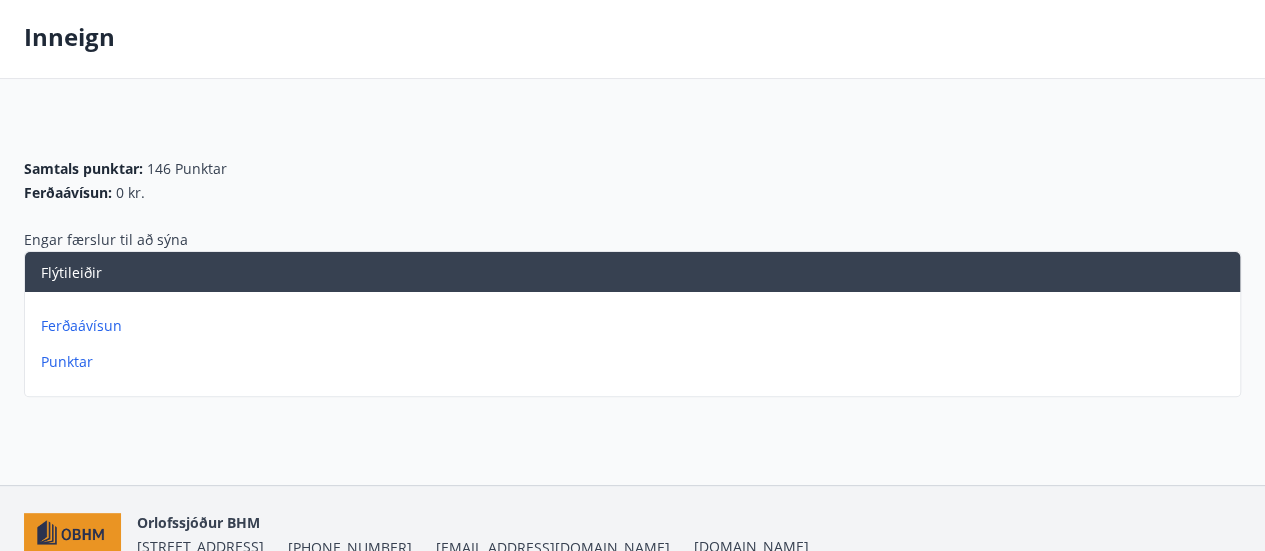 scroll, scrollTop: 86, scrollLeft: 0, axis: vertical 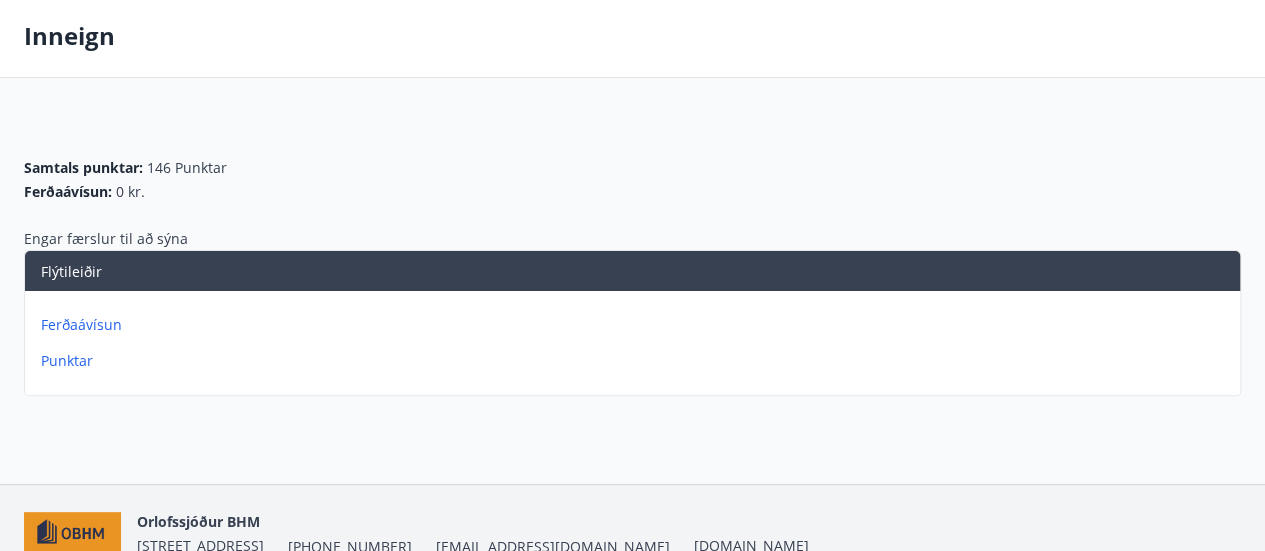 click on "Punktar" at bounding box center (636, 361) 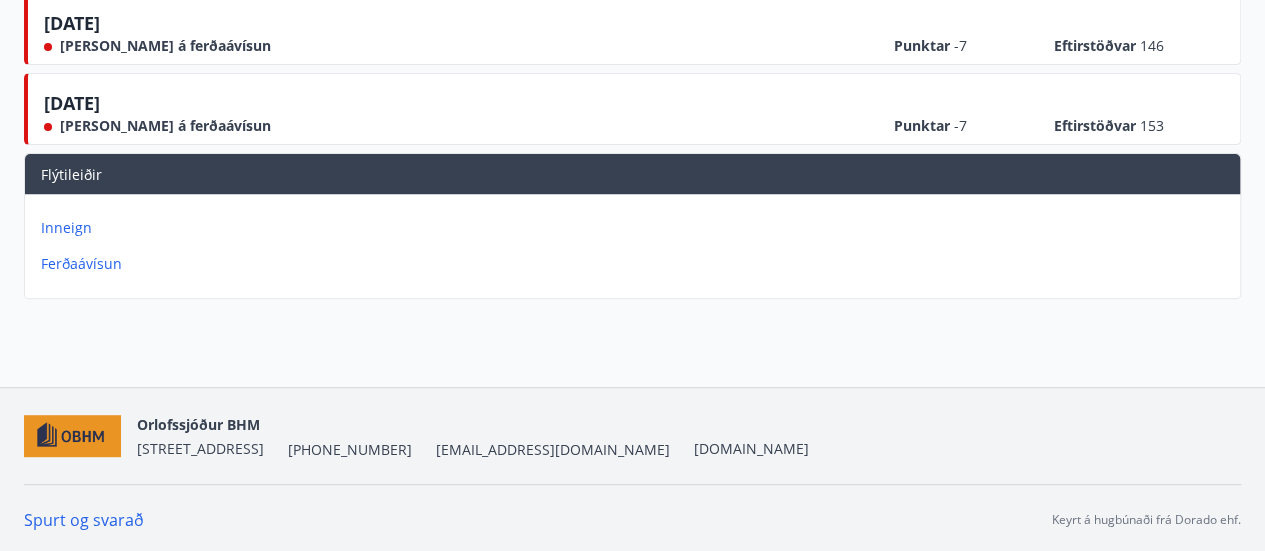 scroll, scrollTop: 0, scrollLeft: 0, axis: both 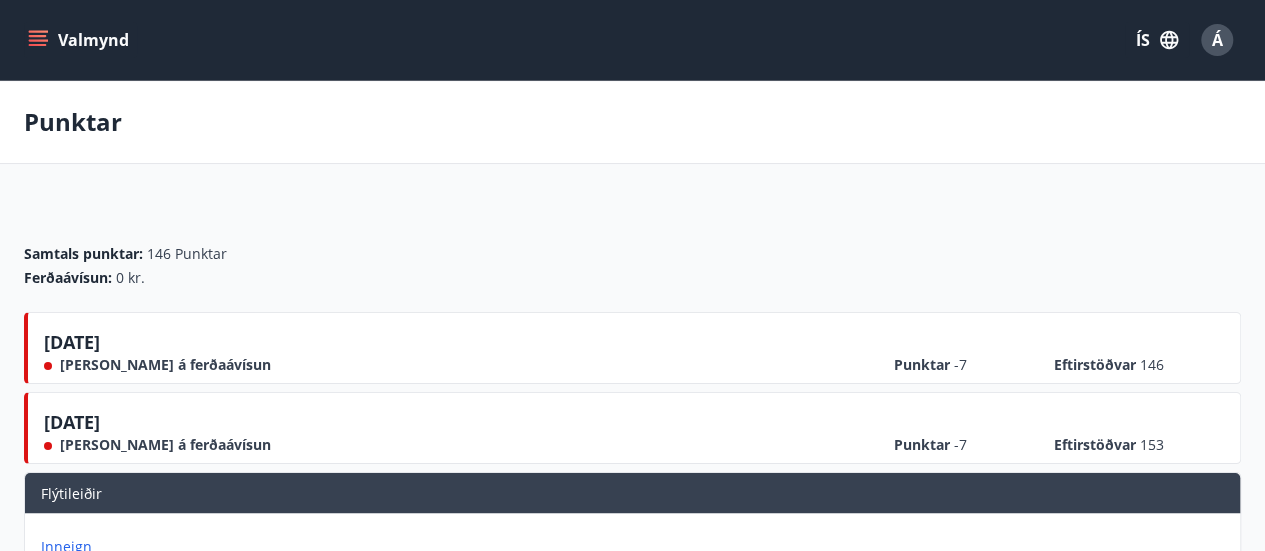 click 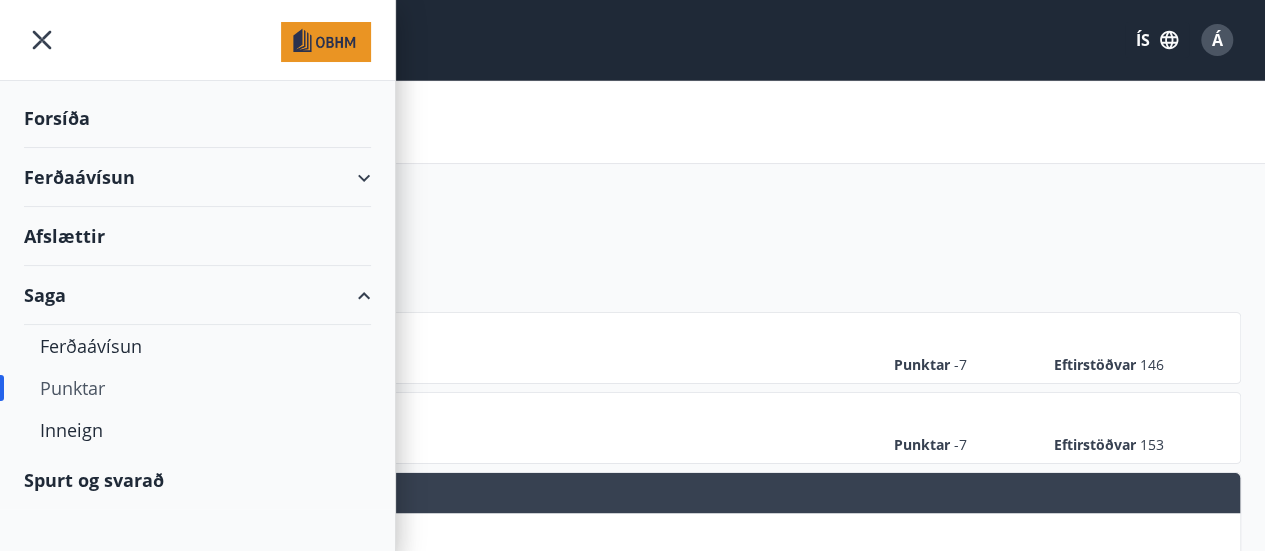 click on "Ferðaávísun" at bounding box center [197, 177] 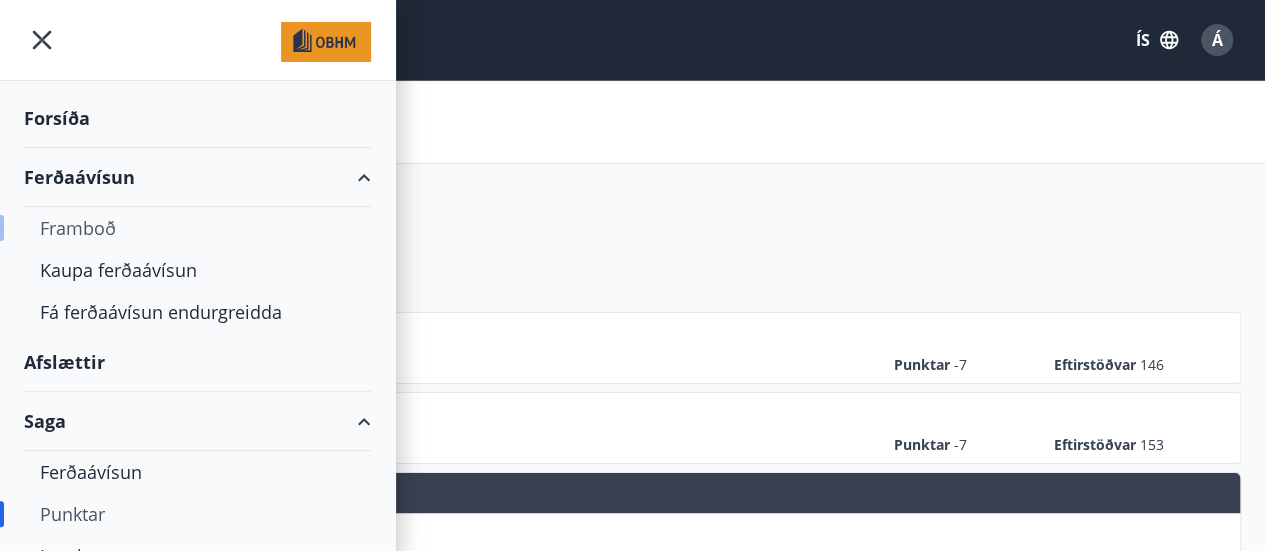 click on "Framboð" at bounding box center [197, 228] 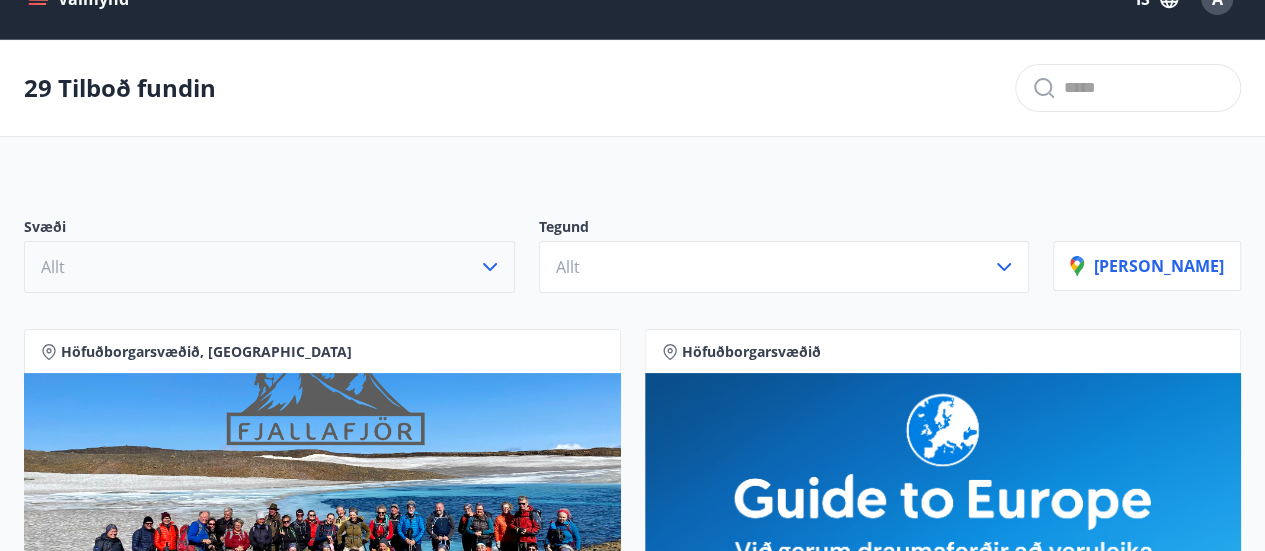 scroll, scrollTop: 0, scrollLeft: 0, axis: both 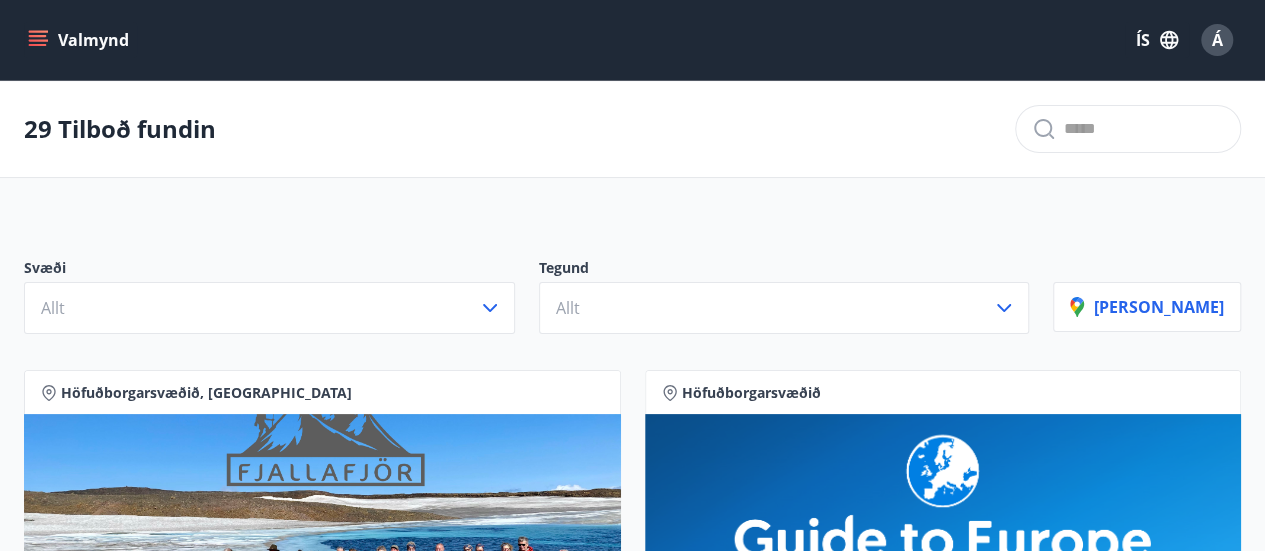 click on "Valmynd" at bounding box center (80, 40) 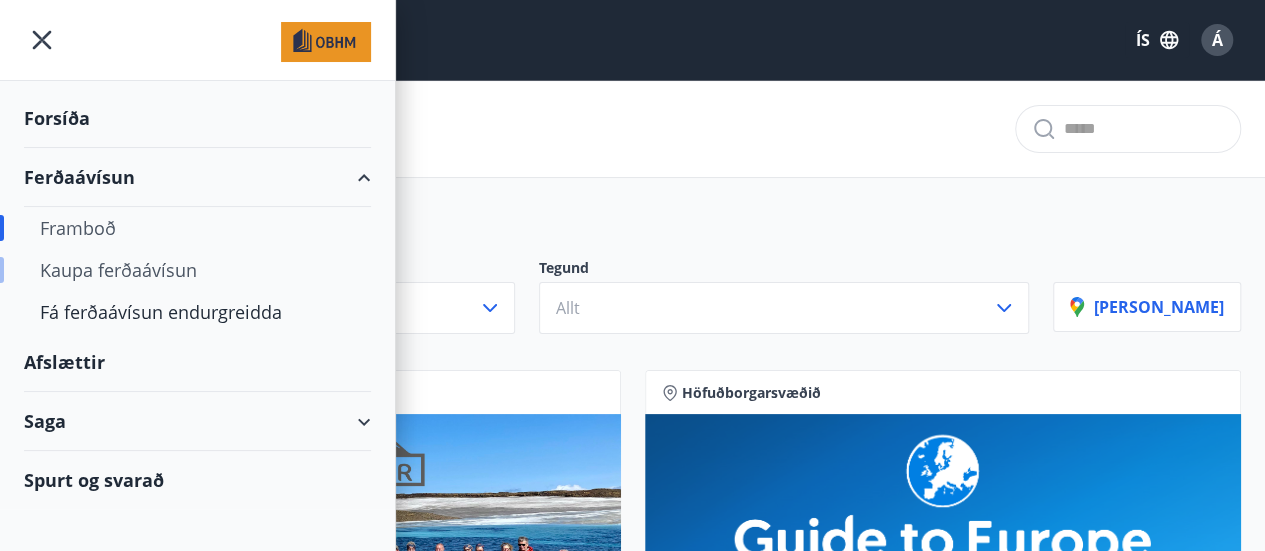 click on "Kaupa ferðaávísun" at bounding box center (197, 270) 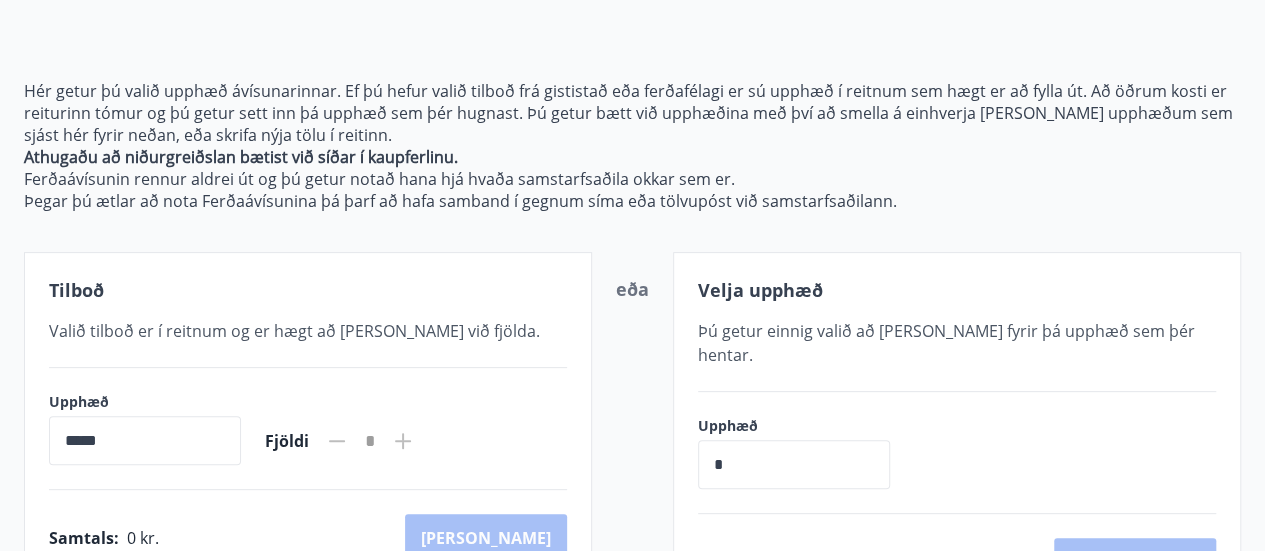 scroll, scrollTop: 252, scrollLeft: 0, axis: vertical 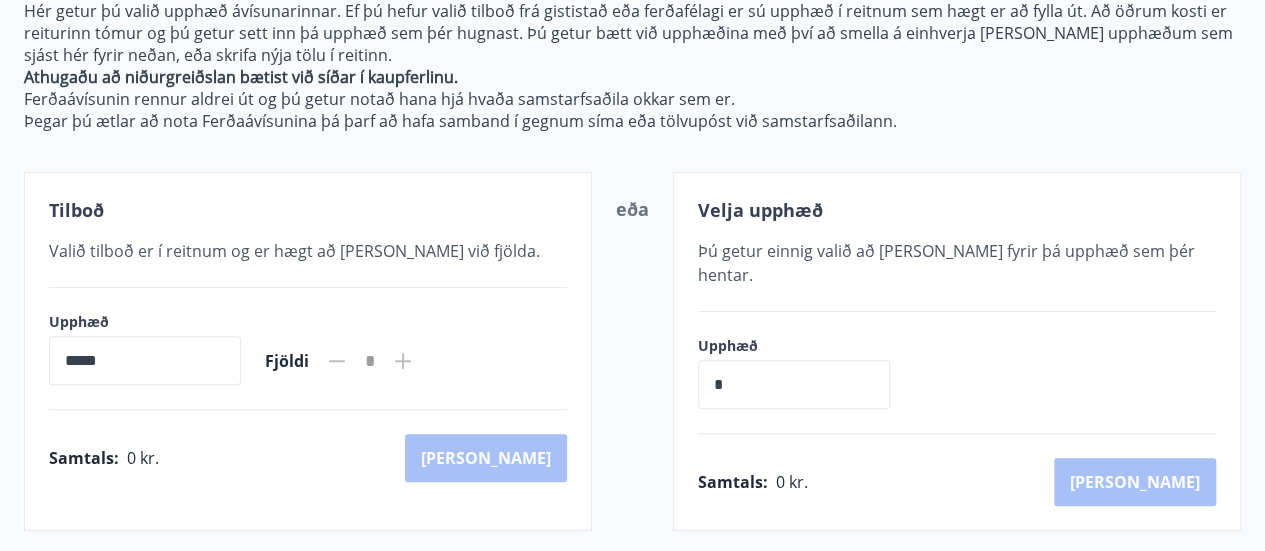click on "*****" at bounding box center (145, 360) 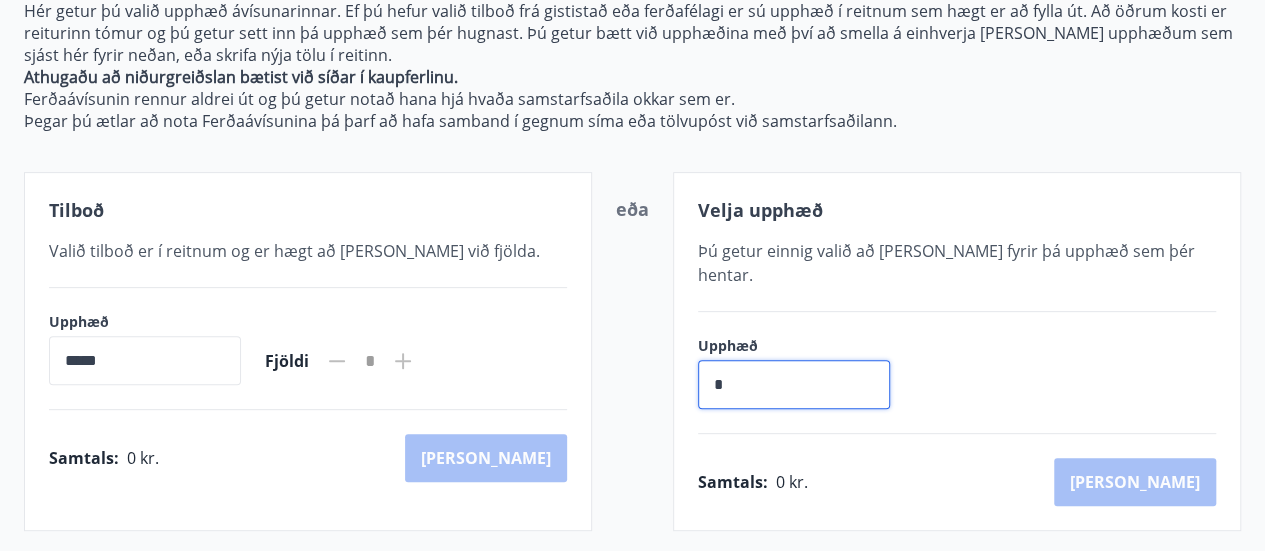 click on "*" at bounding box center (794, 384) 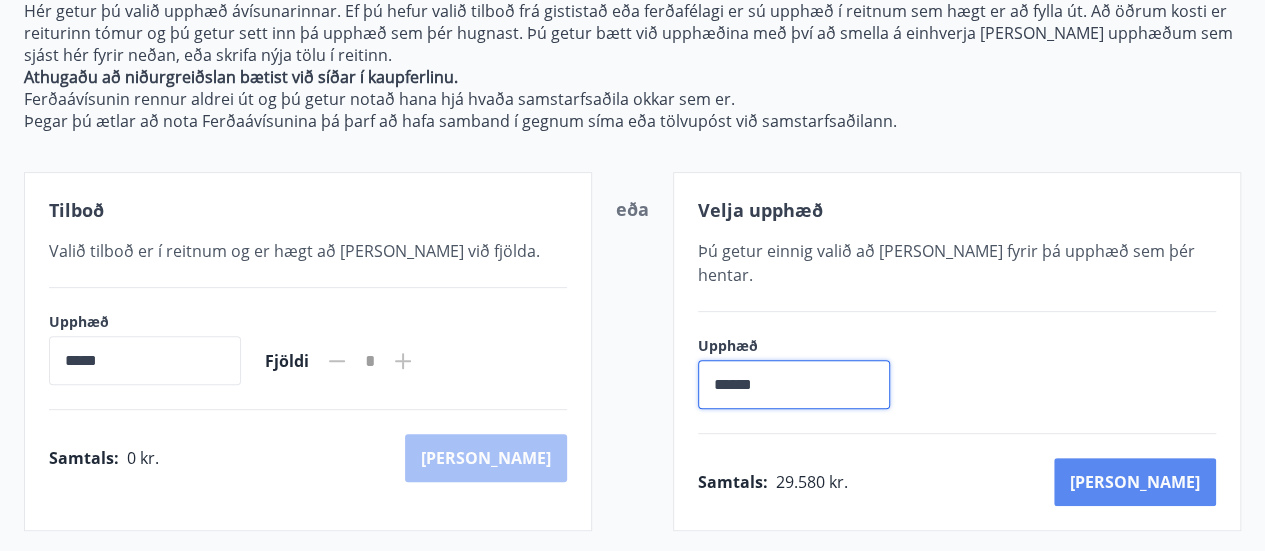 type on "******" 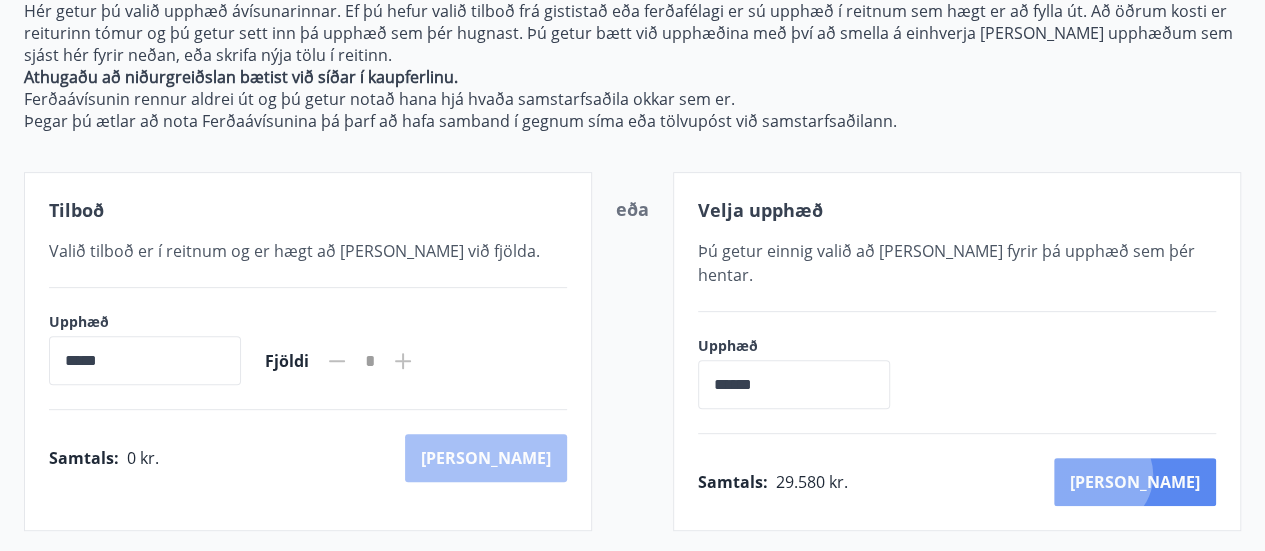 click on "[PERSON_NAME]" at bounding box center [1135, 482] 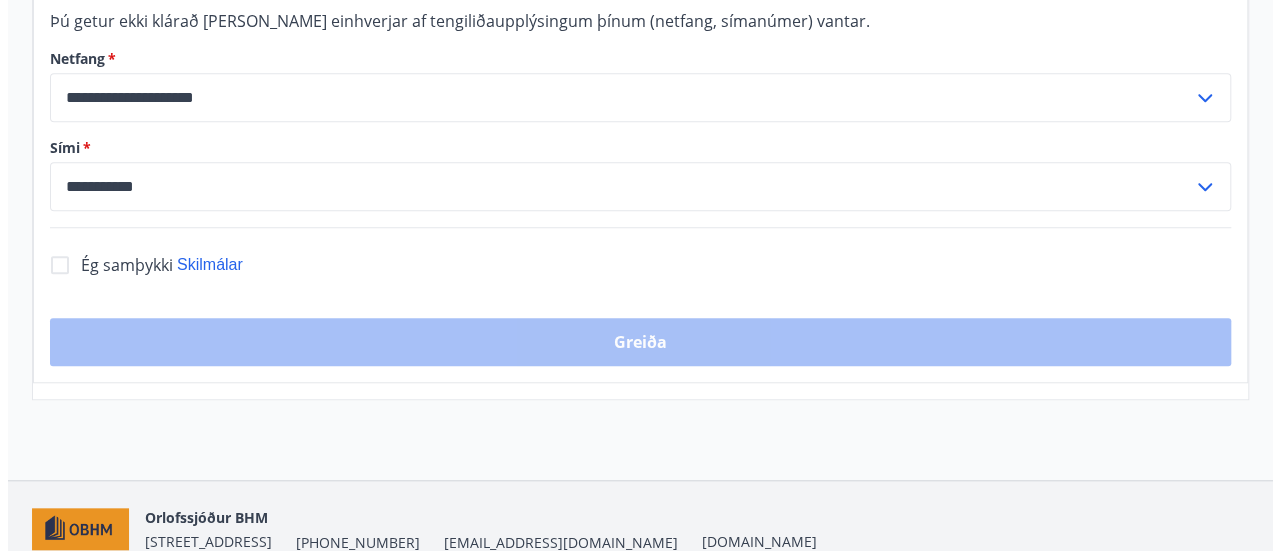scroll, scrollTop: 708, scrollLeft: 0, axis: vertical 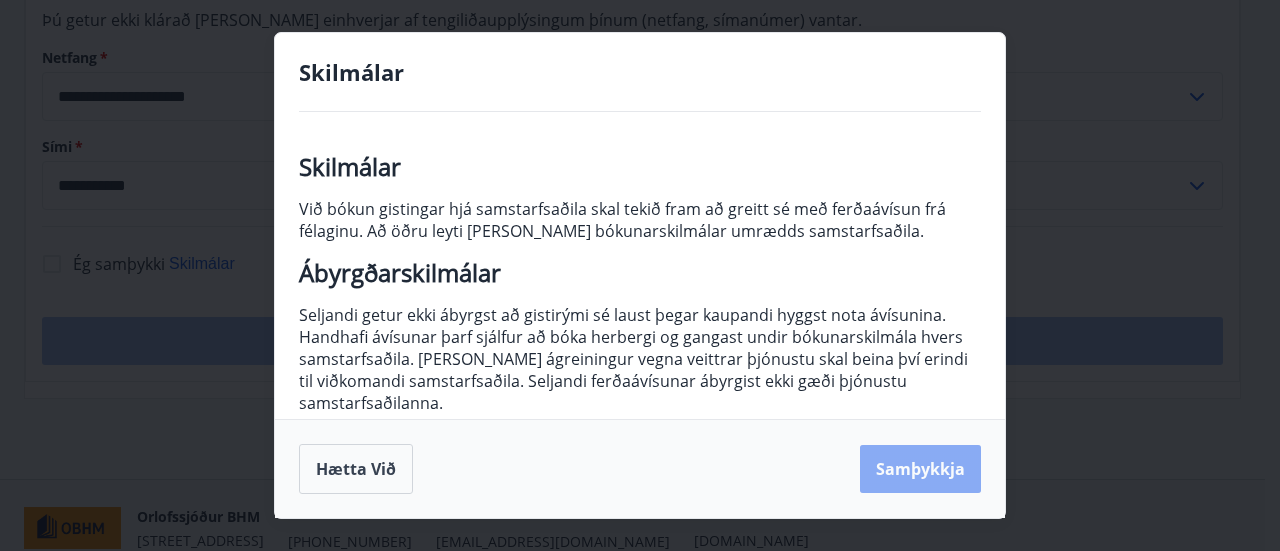 click on "Samþykkja" at bounding box center [920, 469] 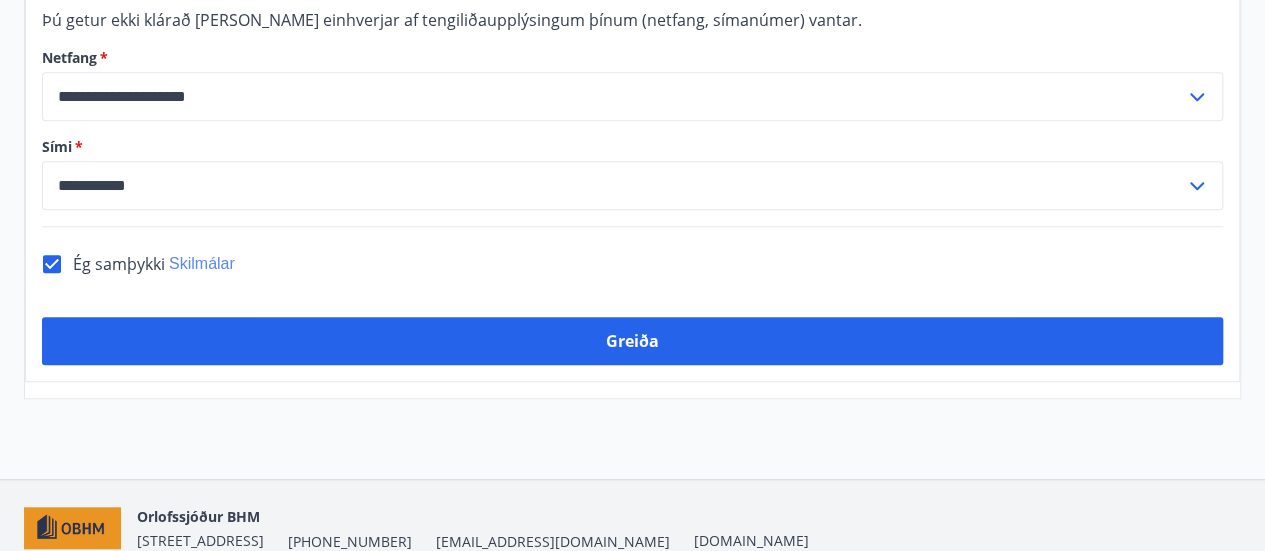click on "Skilmálar" at bounding box center (202, 263) 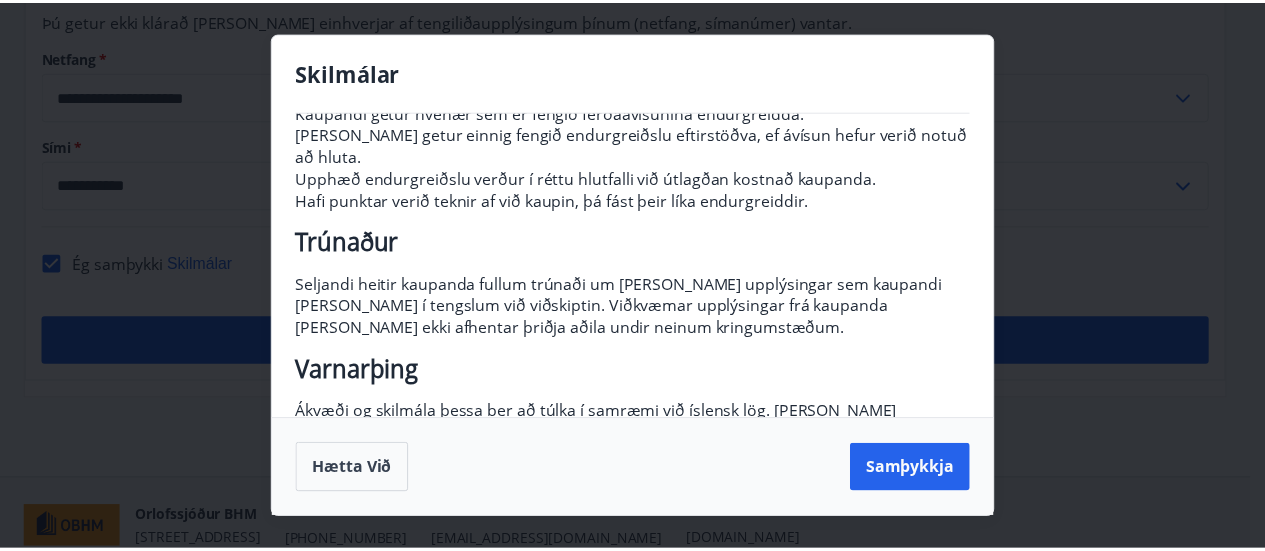 scroll, scrollTop: 422, scrollLeft: 0, axis: vertical 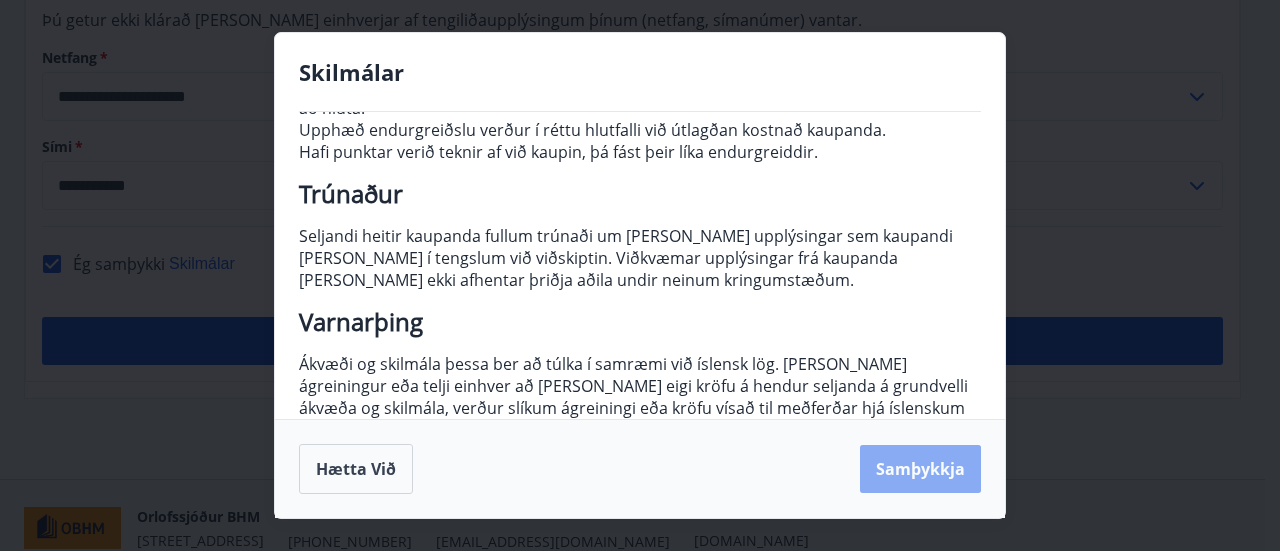 click on "Samþykkja" at bounding box center (920, 469) 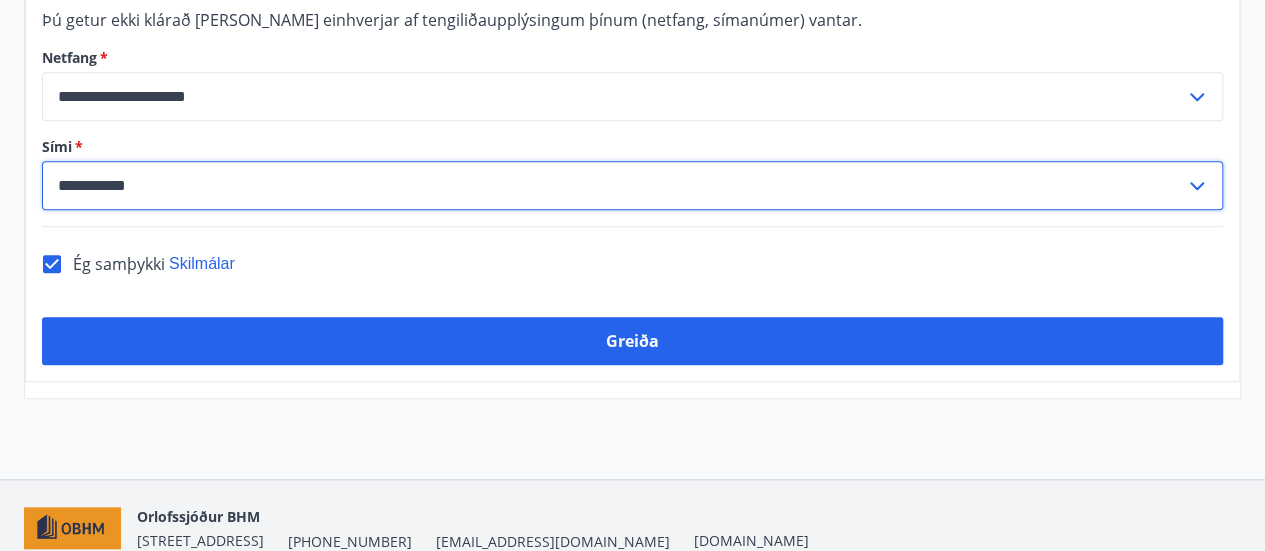 click on "**********" at bounding box center (613, 185) 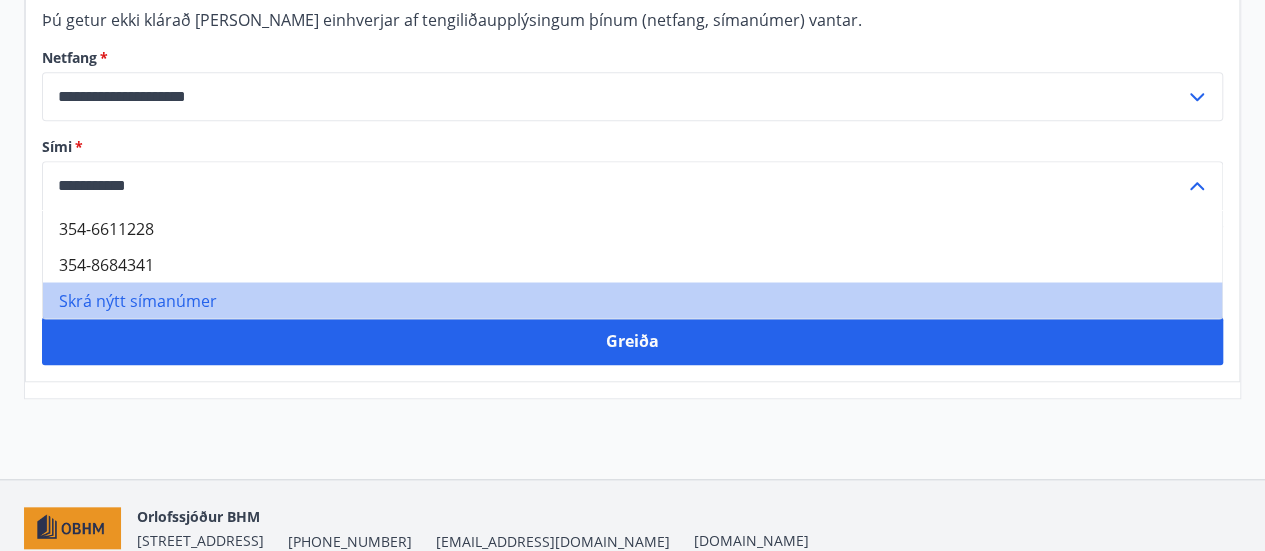 click on "Skrá nýtt símanúmer" at bounding box center [632, 300] 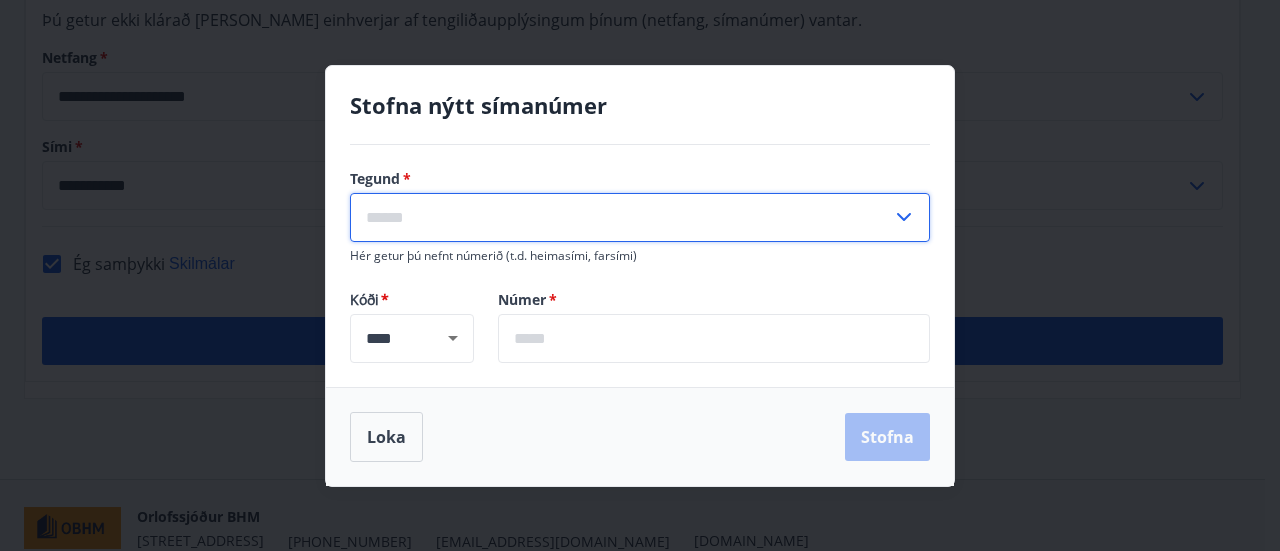 click at bounding box center (621, 217) 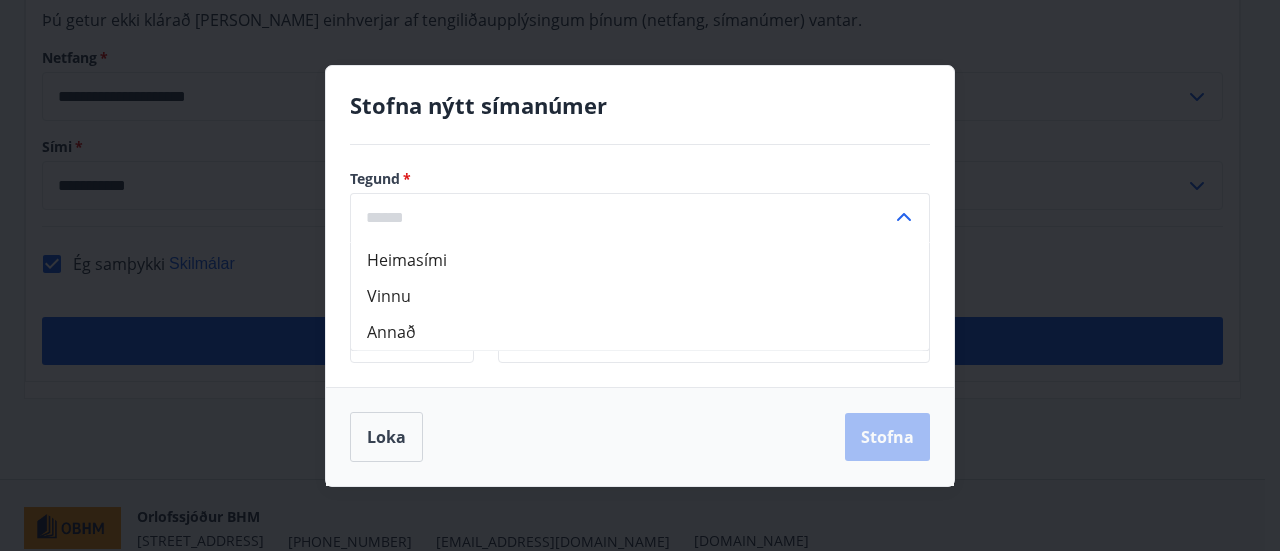 click on "Stofna nýtt símanúmer Tegund   * Heimasími [PERSON_NAME] ​ Hér getur þú nefnt númerið (t.d. heimasími, farsími) Kóði * **** ​ Númer   * ​ Loka Stofna" at bounding box center (640, 275) 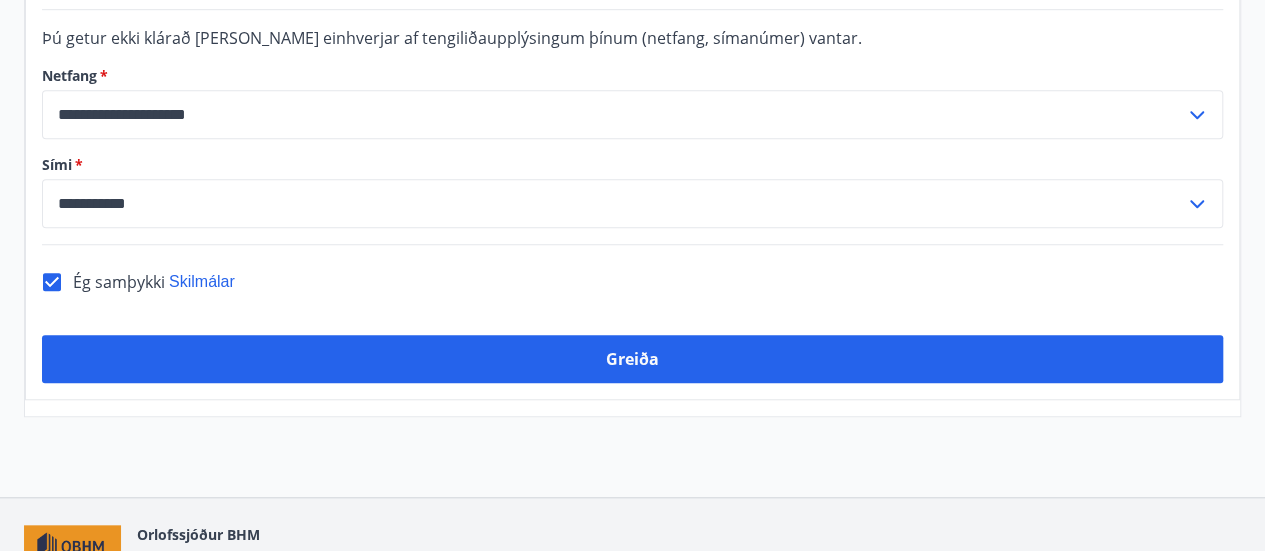 scroll, scrollTop: 697, scrollLeft: 0, axis: vertical 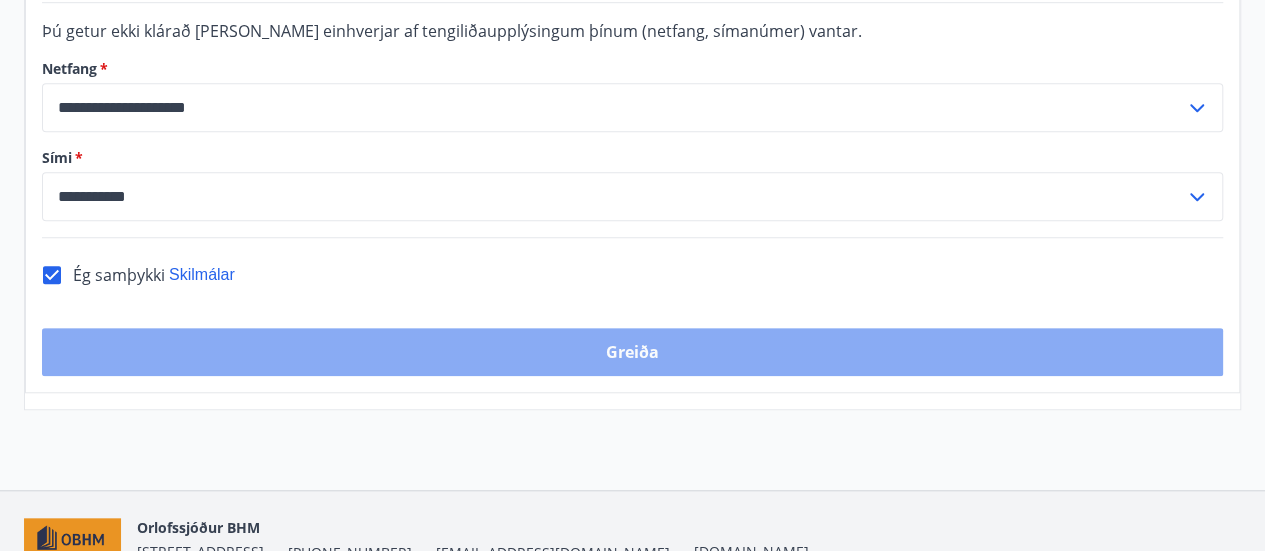 click on "Greiða" at bounding box center (632, 352) 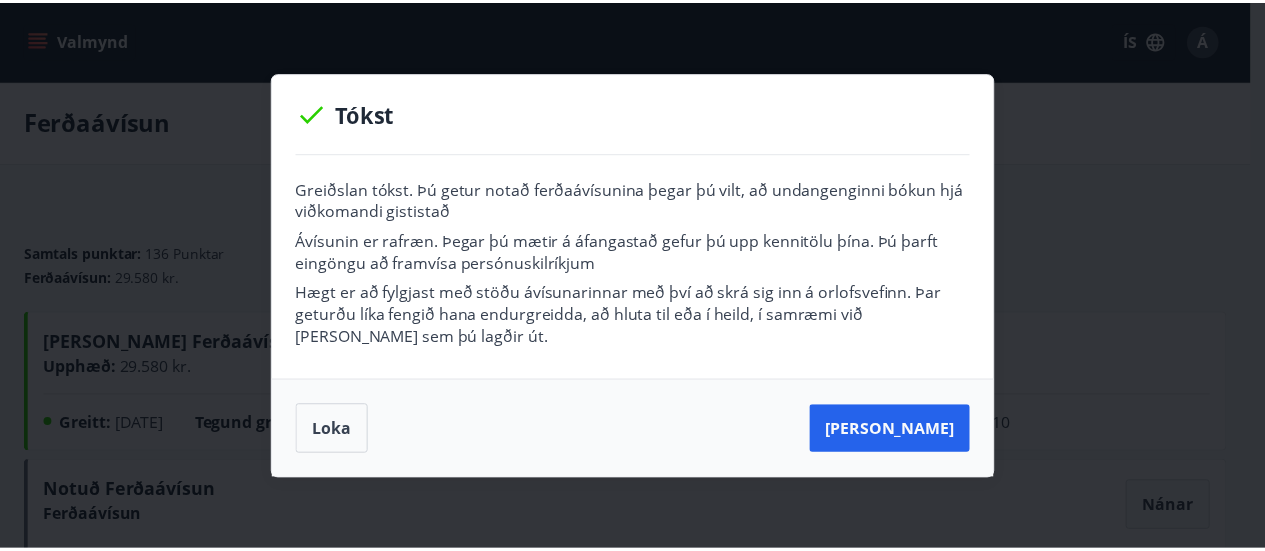 scroll, scrollTop: 0, scrollLeft: 0, axis: both 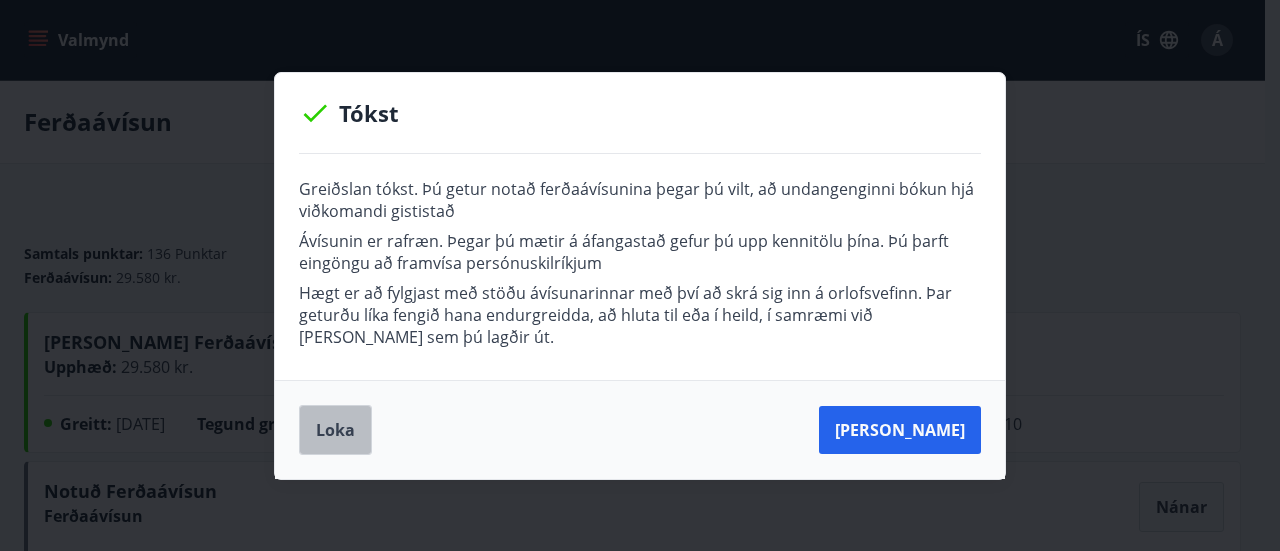 click on "Loka" at bounding box center [335, 430] 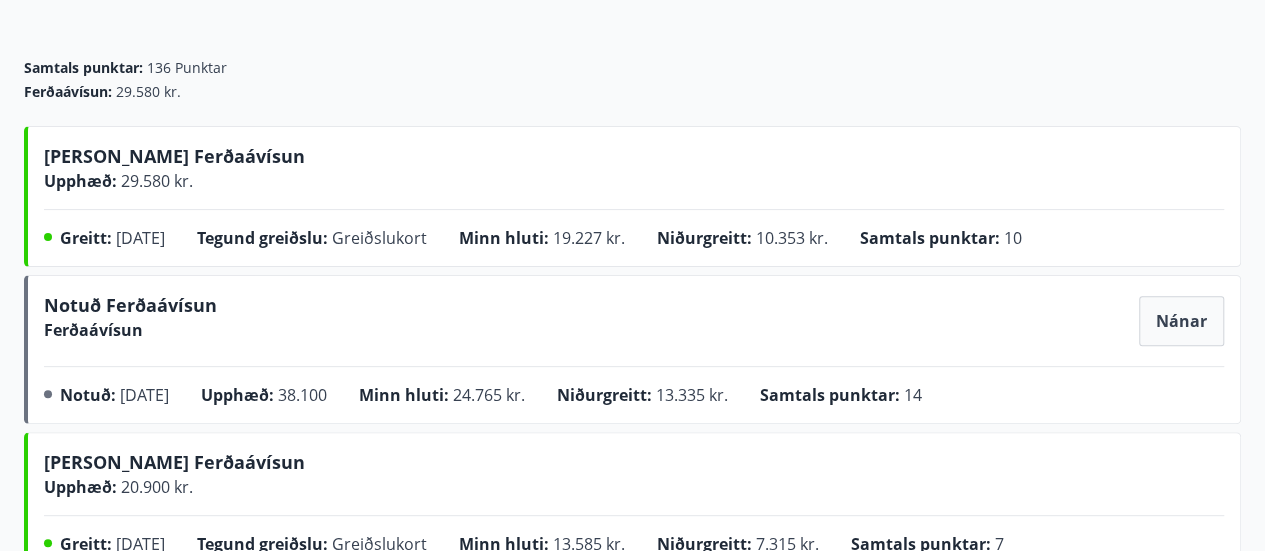 scroll, scrollTop: 0, scrollLeft: 0, axis: both 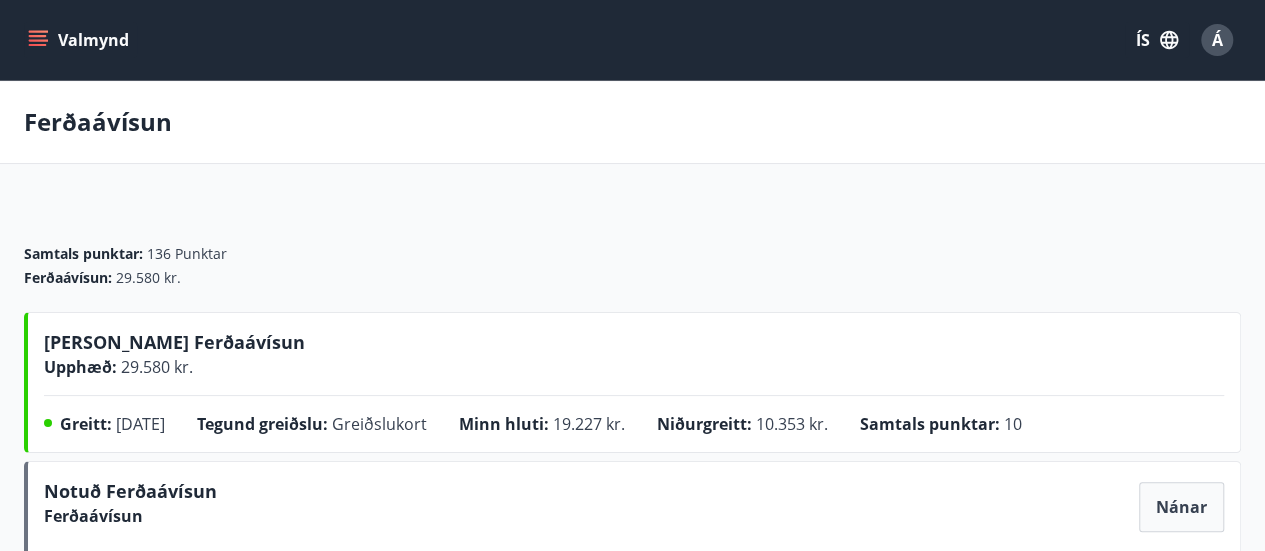 click on "Valmynd" at bounding box center (80, 40) 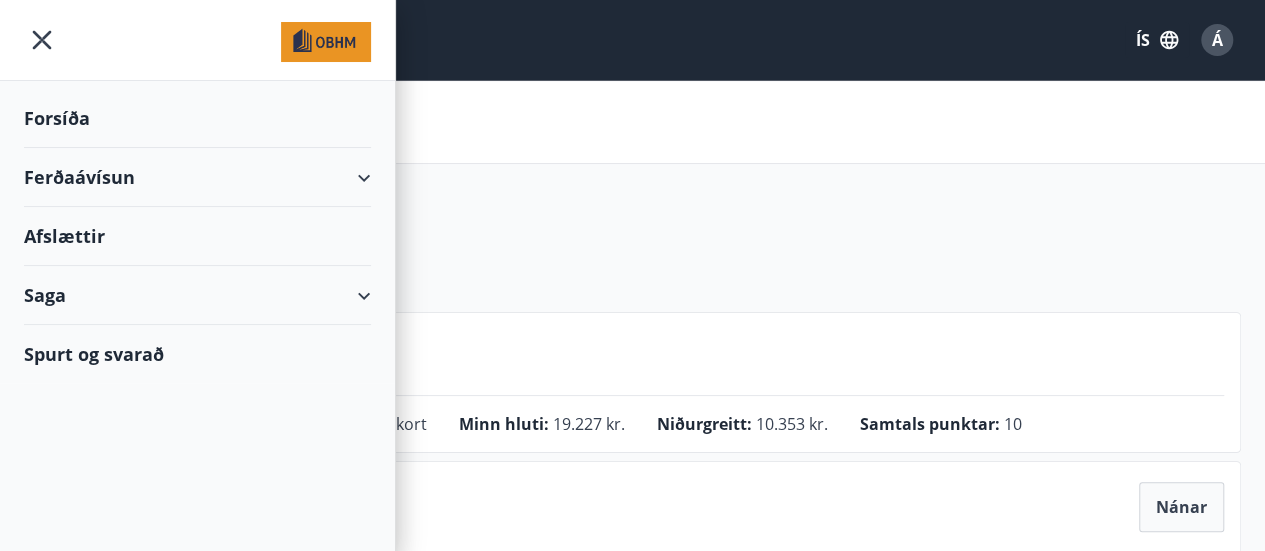 click on "Saga" at bounding box center (197, 295) 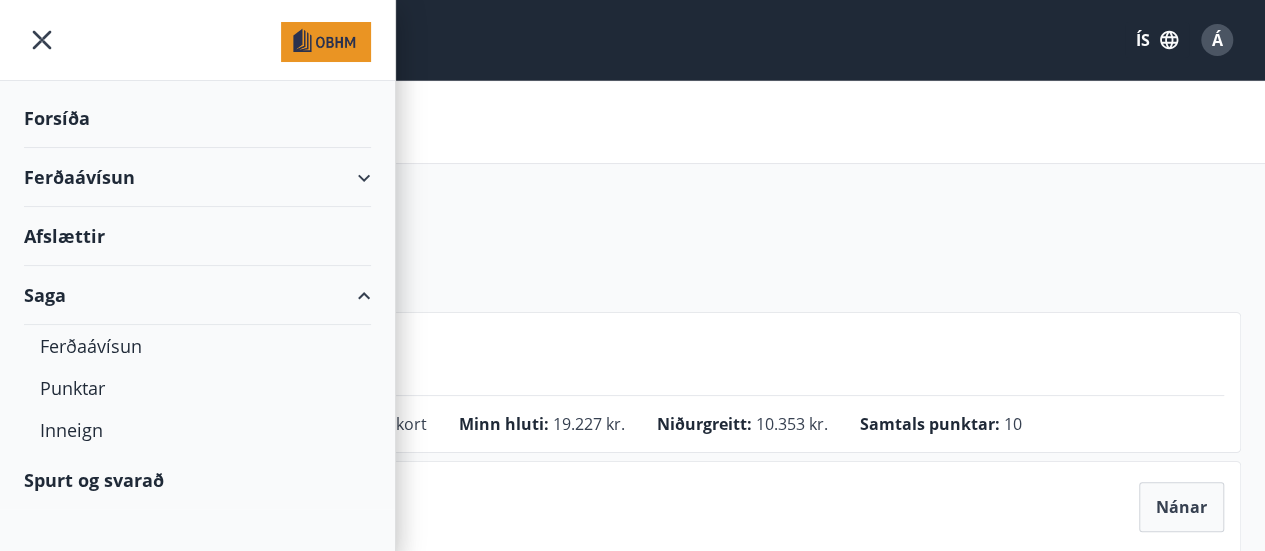 click on "Spurt og svarað" at bounding box center [197, 480] 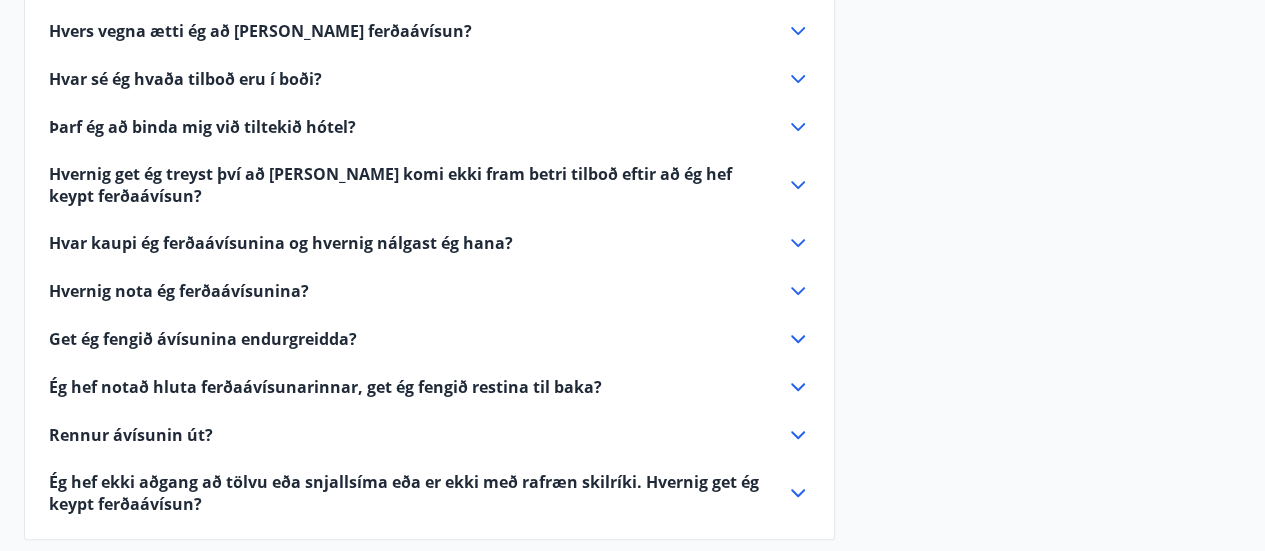 scroll, scrollTop: 0, scrollLeft: 0, axis: both 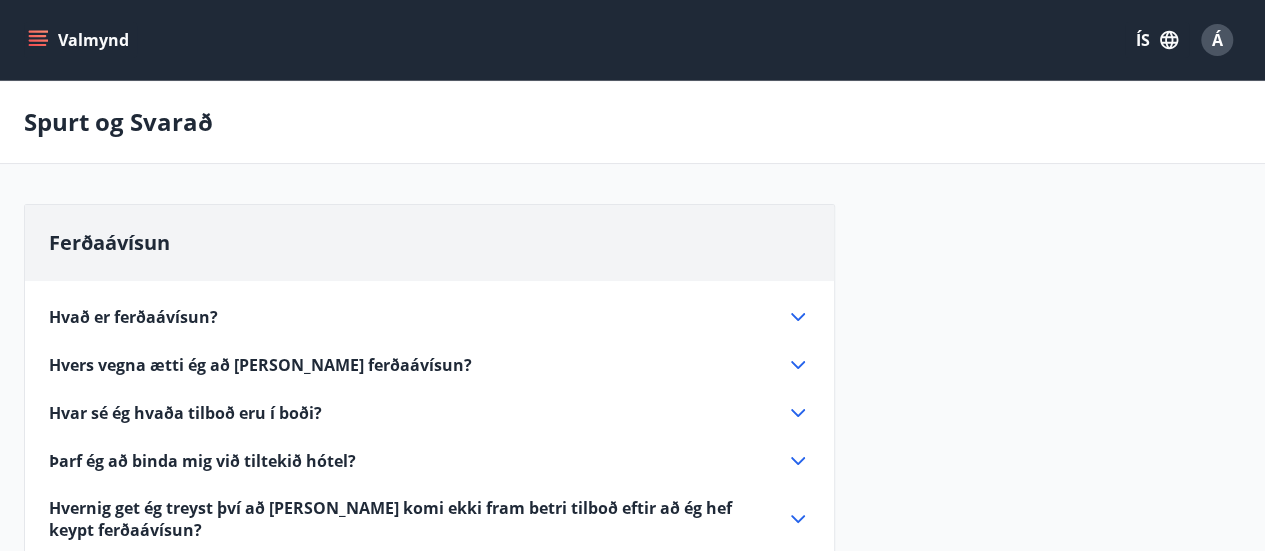 click on "Valmynd" at bounding box center [80, 40] 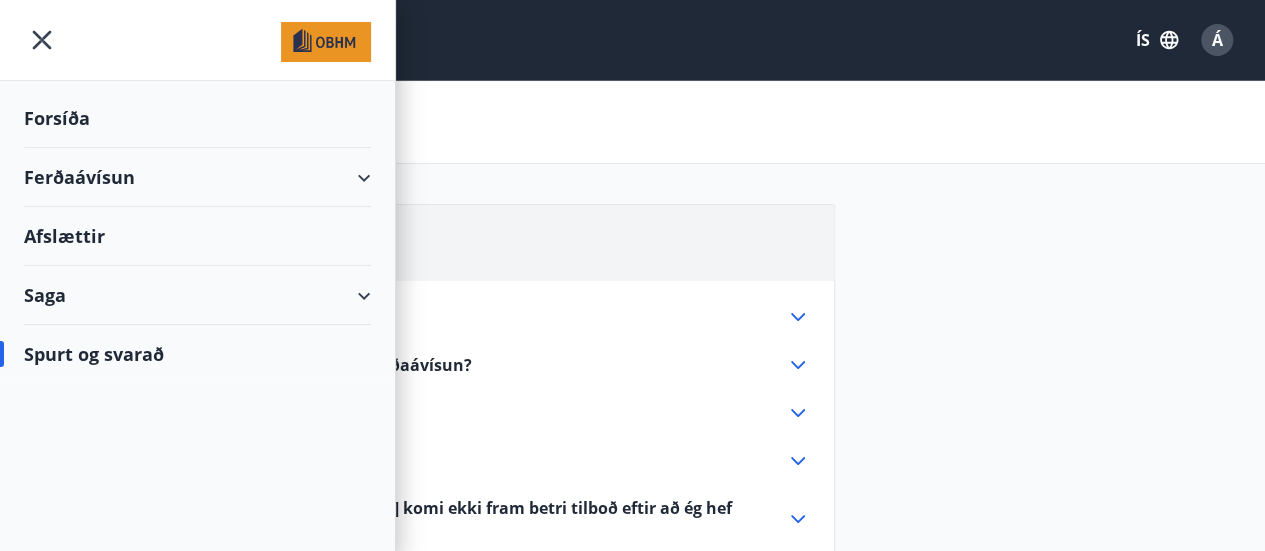 click on "Afslættir" at bounding box center (197, 236) 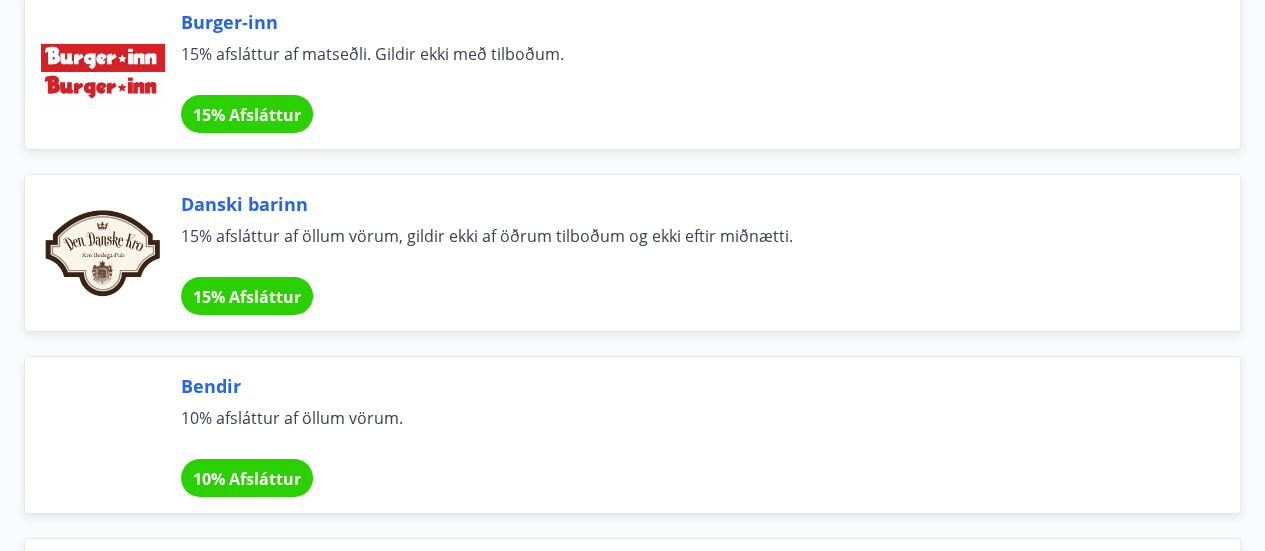 scroll, scrollTop: 3482, scrollLeft: 0, axis: vertical 